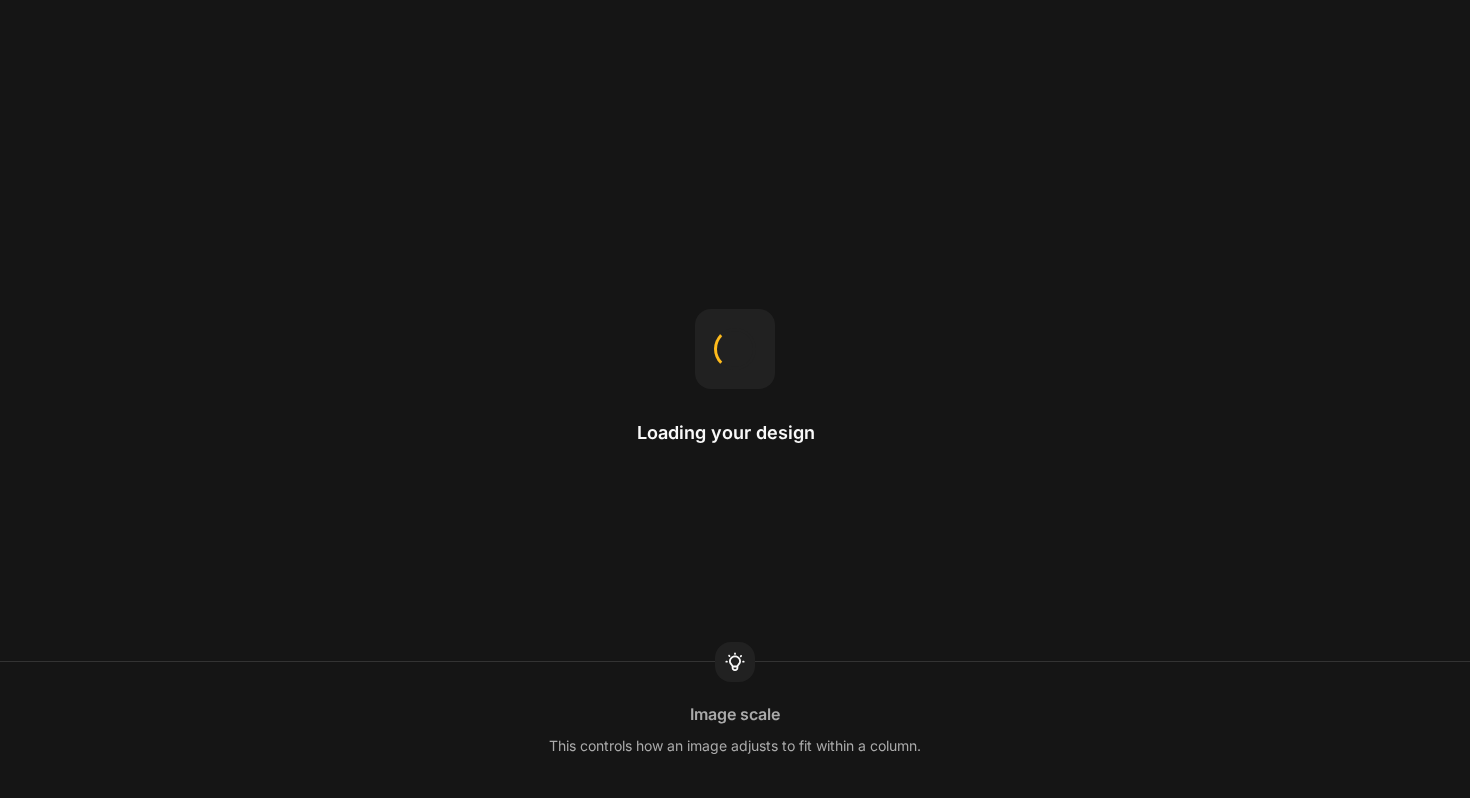 scroll, scrollTop: 0, scrollLeft: 0, axis: both 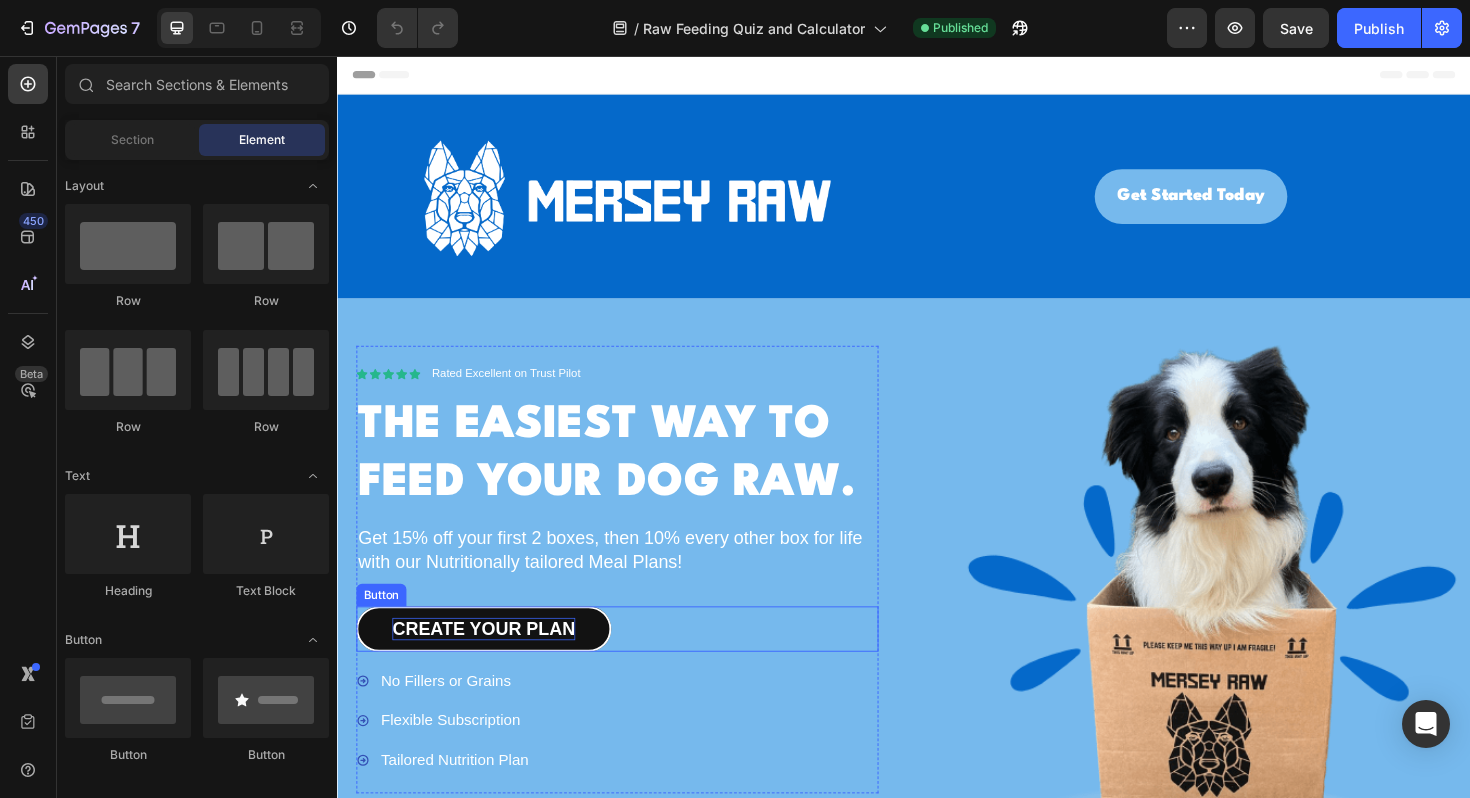 click on "CREATE YOUR PLAN" at bounding box center (492, 663) 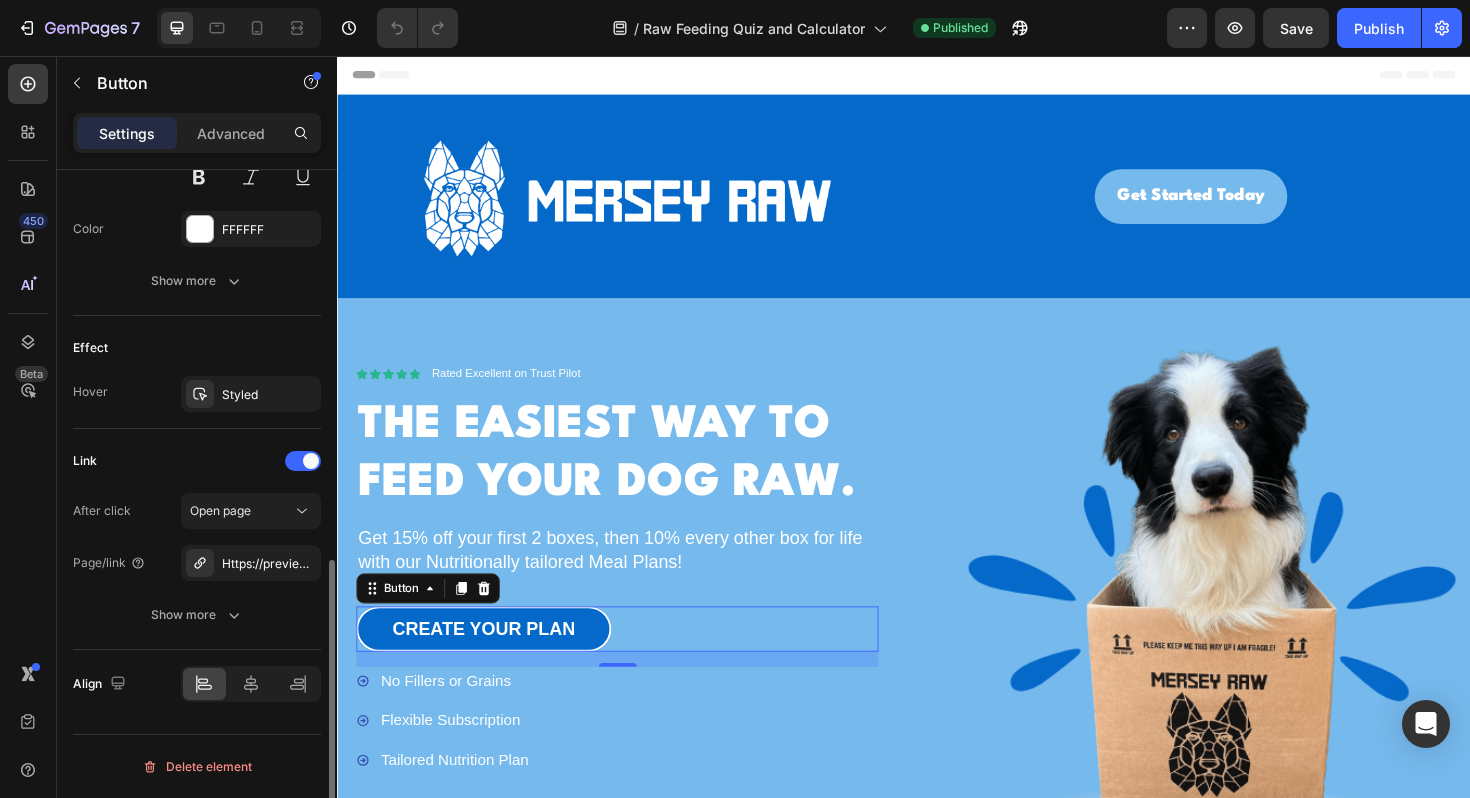 scroll, scrollTop: 904, scrollLeft: 0, axis: vertical 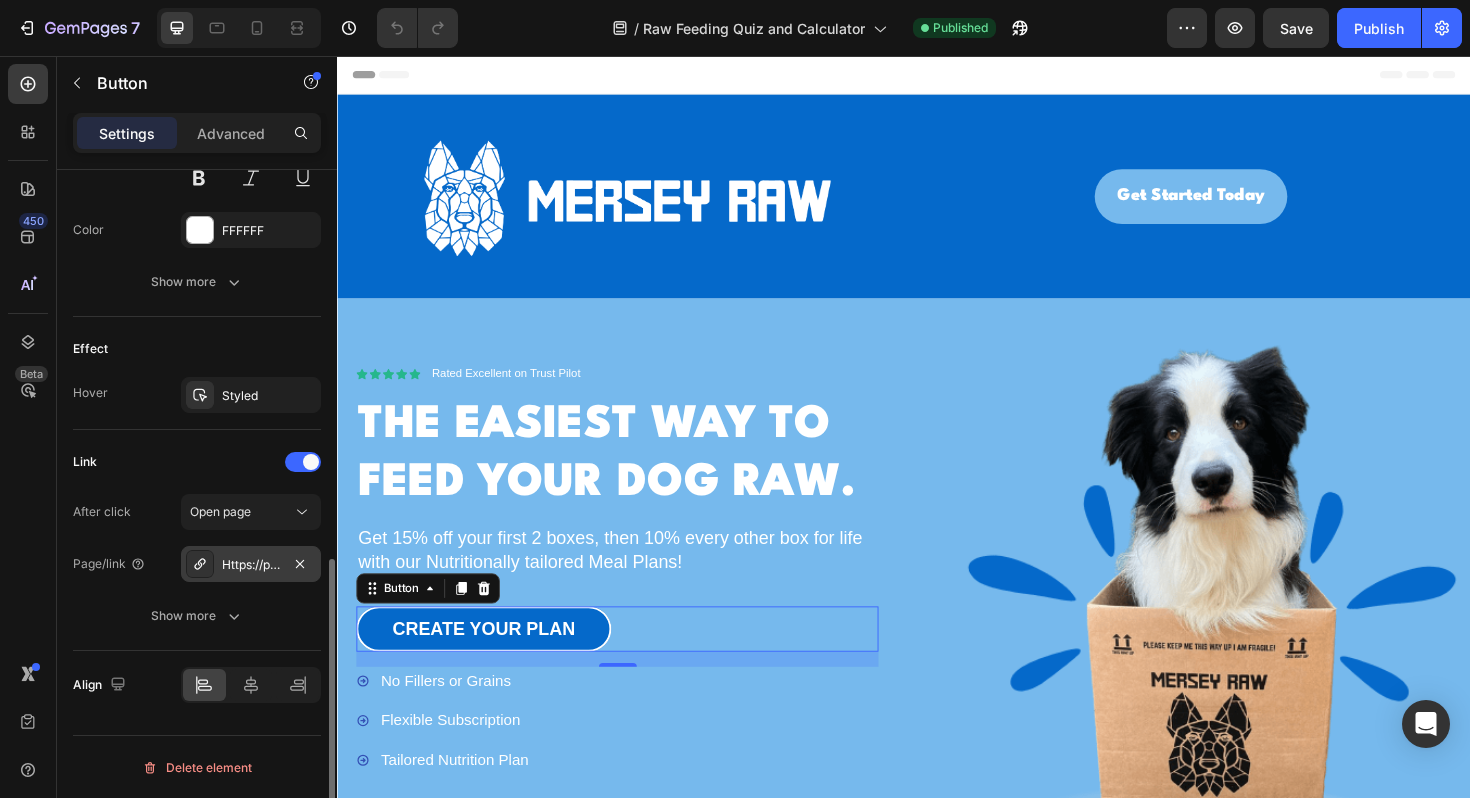 click on "Https://preview--raw-feeding-quiz-calculator.[REDACTED].App/" at bounding box center [251, 565] 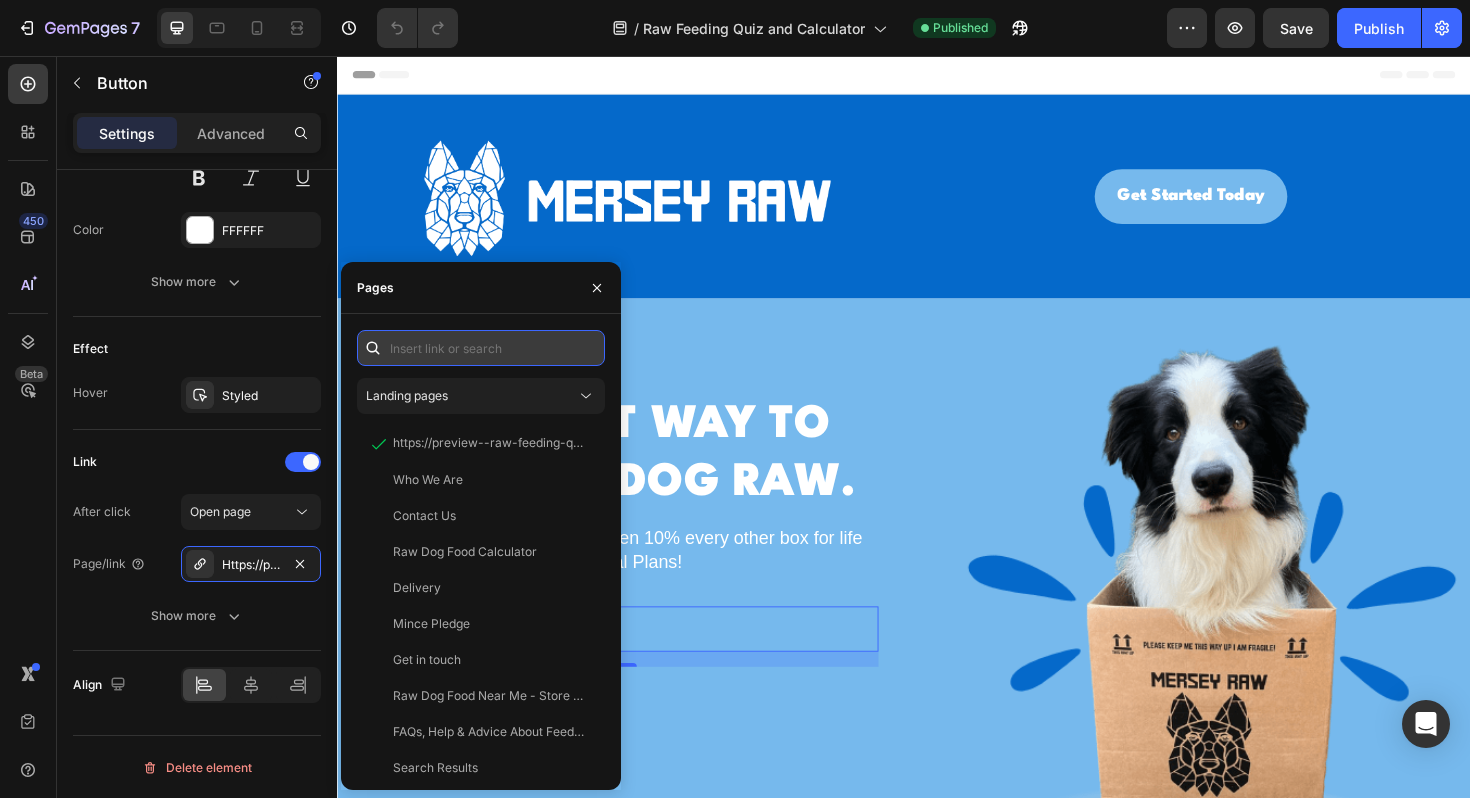 click at bounding box center (481, 348) 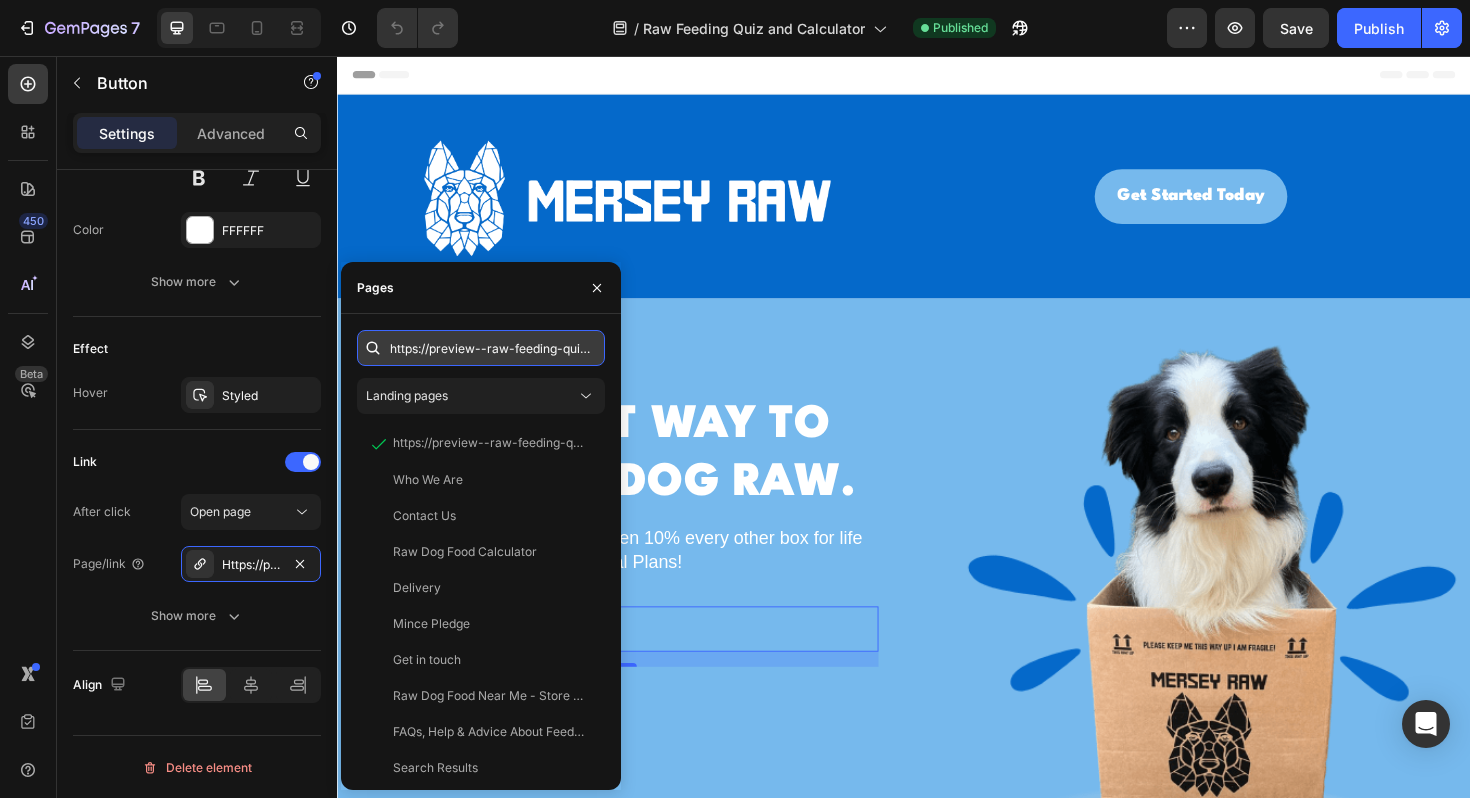 scroll, scrollTop: 0, scrollLeft: 175, axis: horizontal 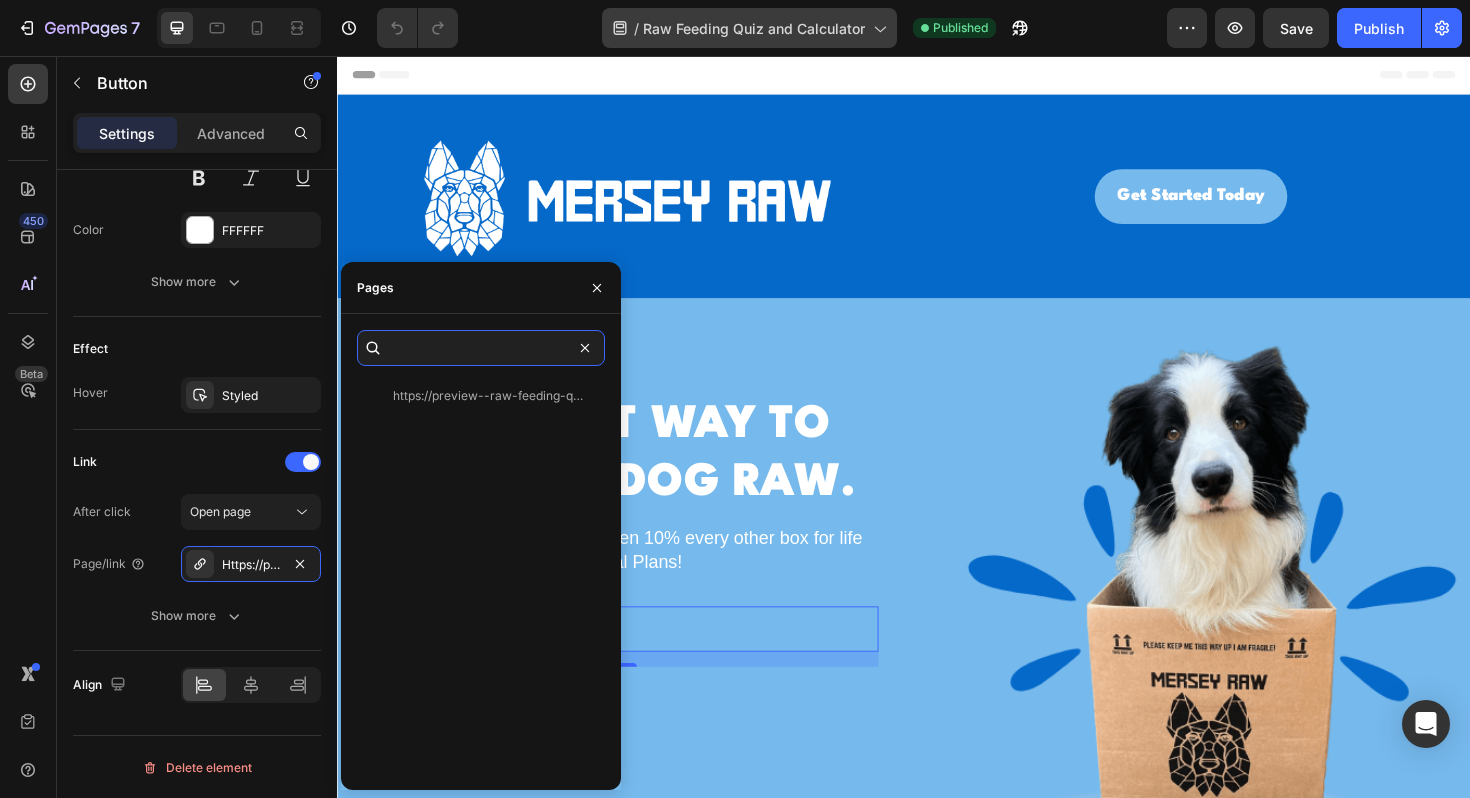 type on "https://preview--raw-feeding-quiz-calculator-20.[REDACTED].app/" 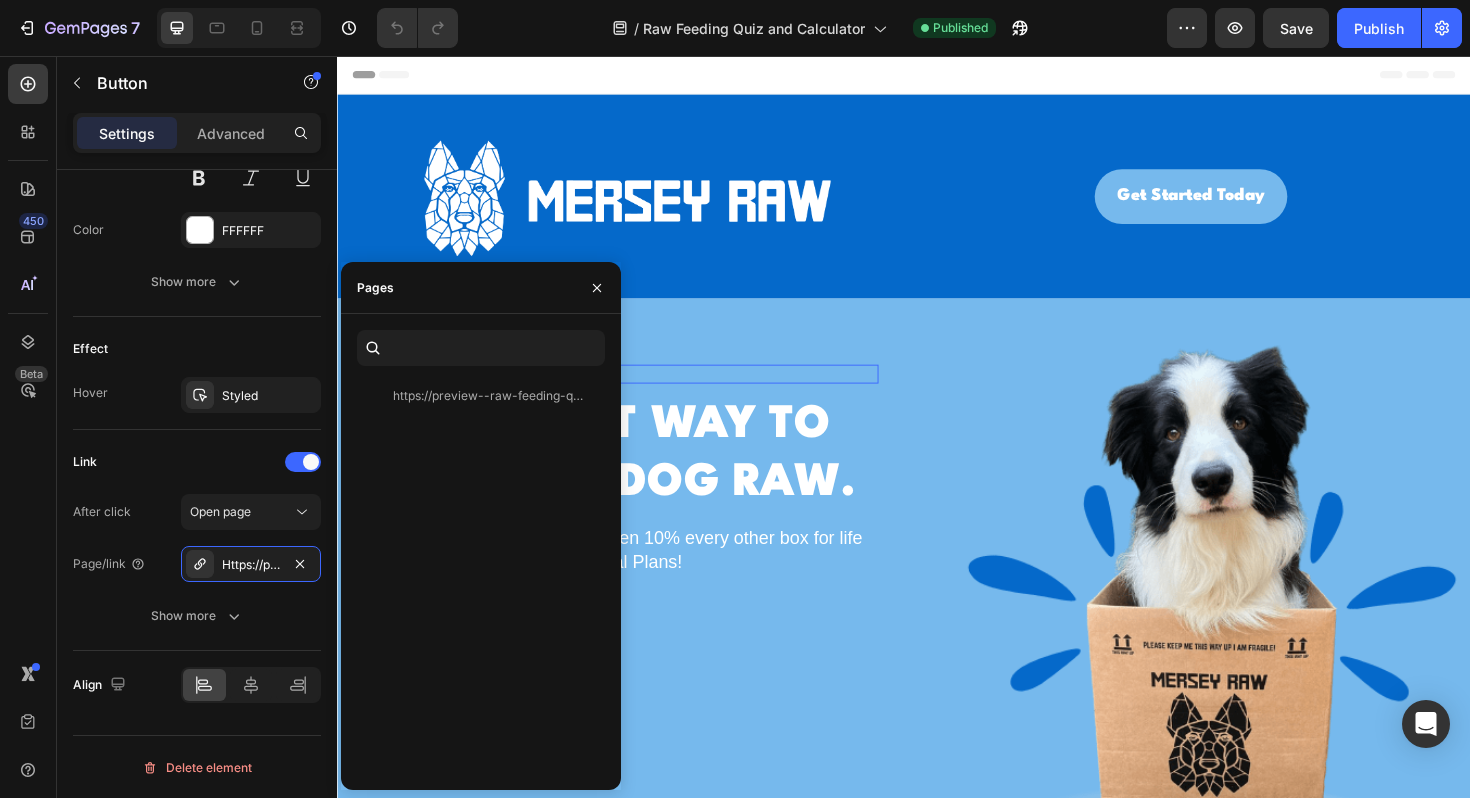 click on "Icon Icon Icon Icon Icon Icon List Rated Excellent on Trust Pilot Text Block Row" at bounding box center (633, 393) 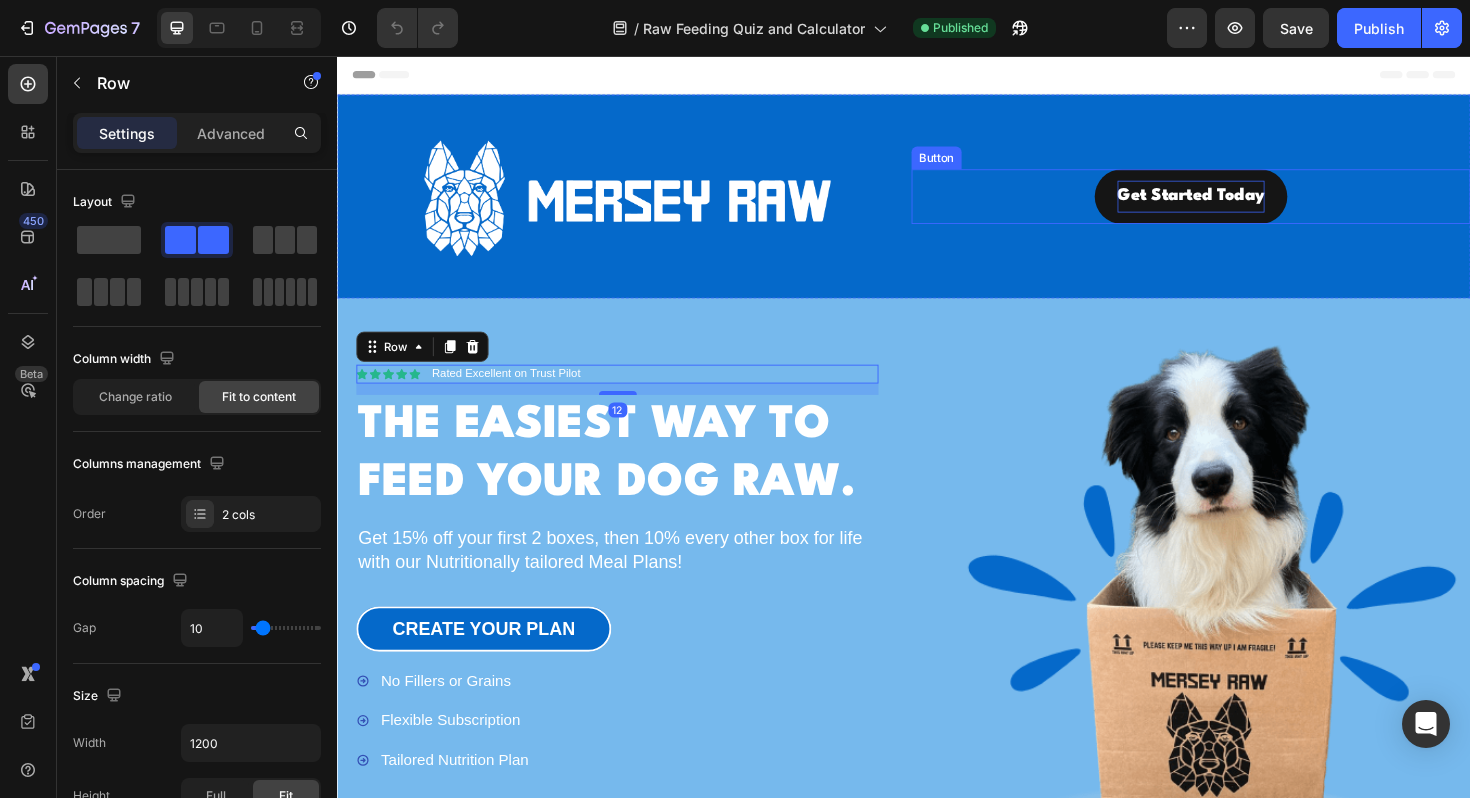 click on "Get Started Today" at bounding box center (1241, 205) 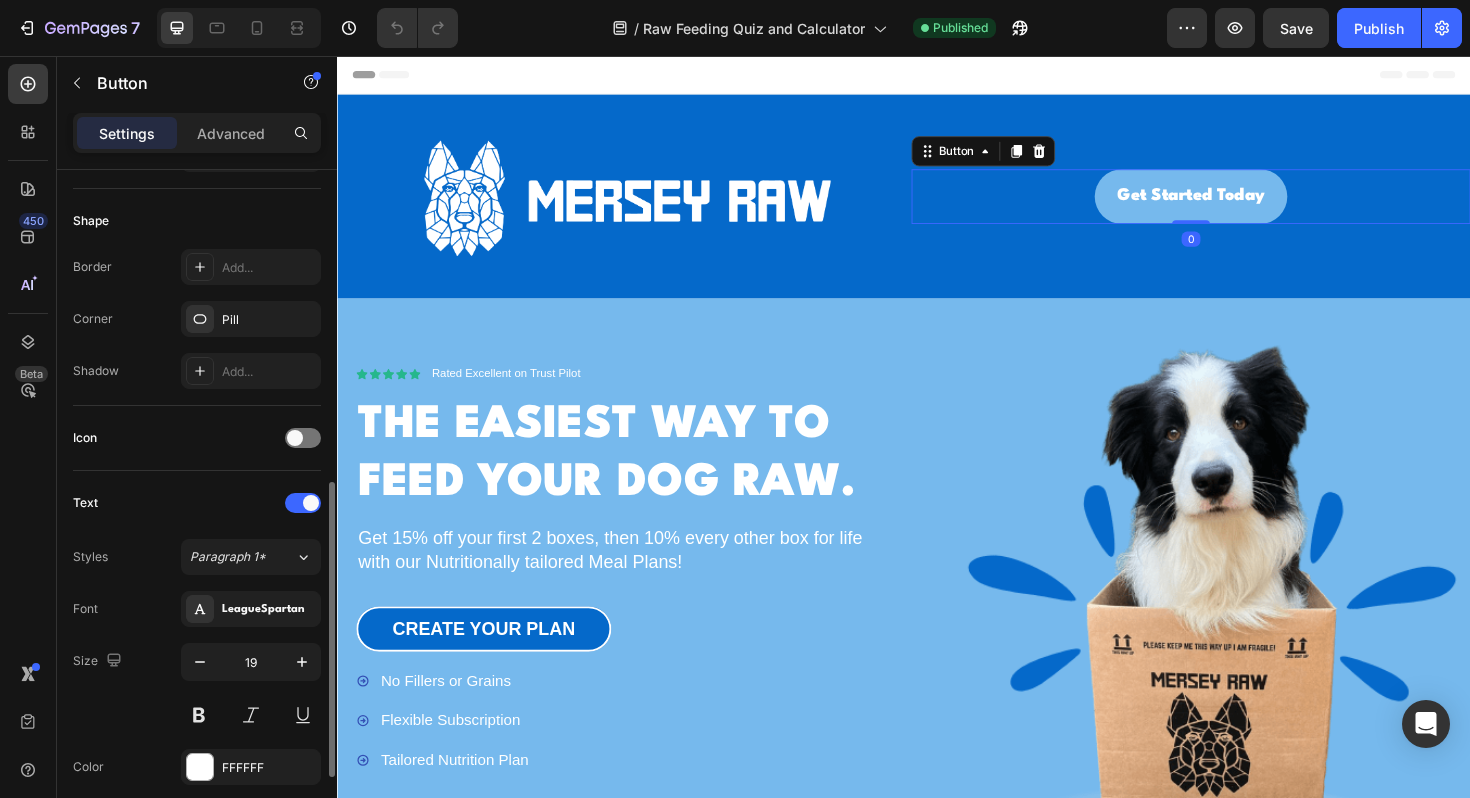 scroll, scrollTop: 905, scrollLeft: 0, axis: vertical 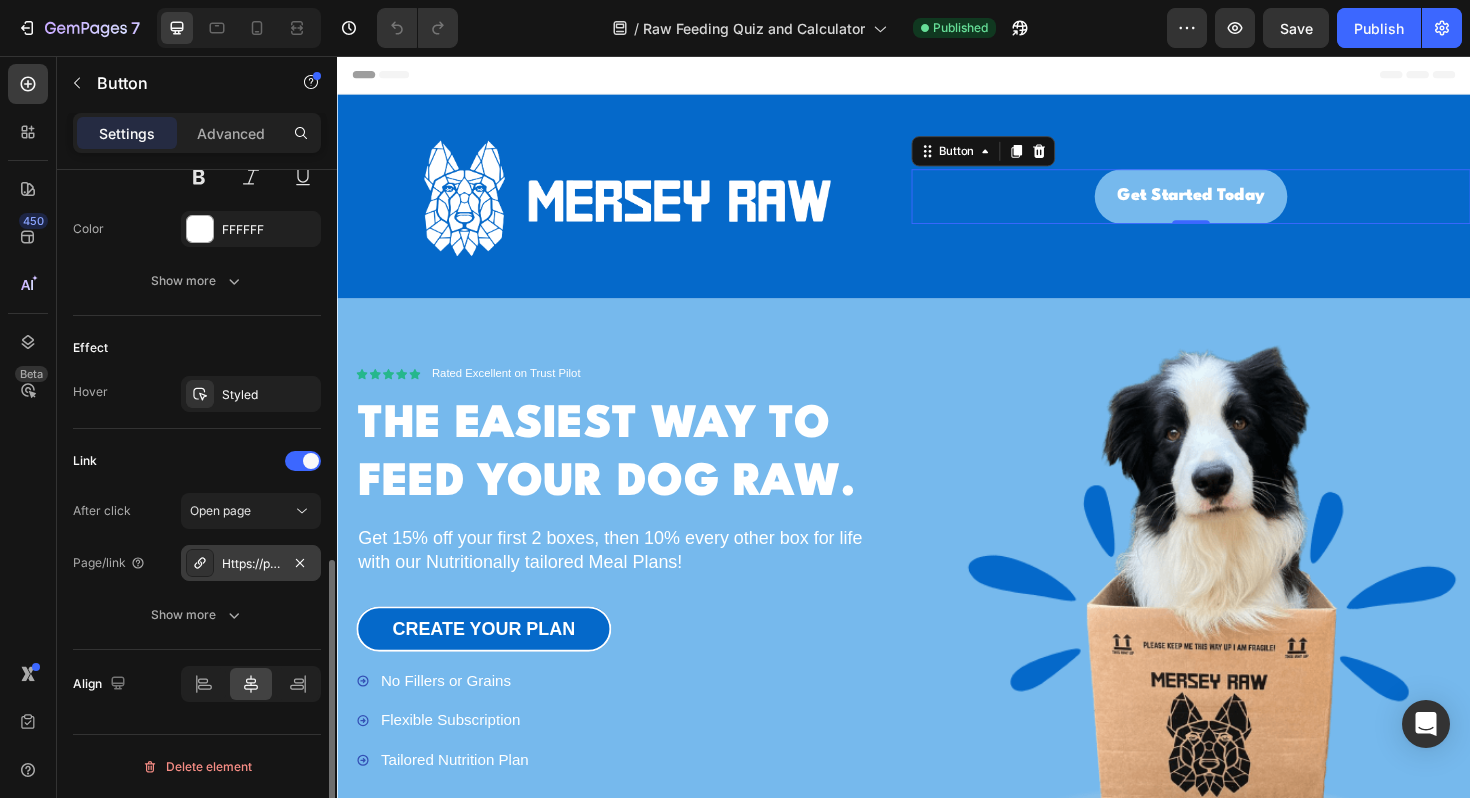 click on "Https://preview--raw-feeding-quiz-calculator.[REDACTED].App/" at bounding box center (251, 564) 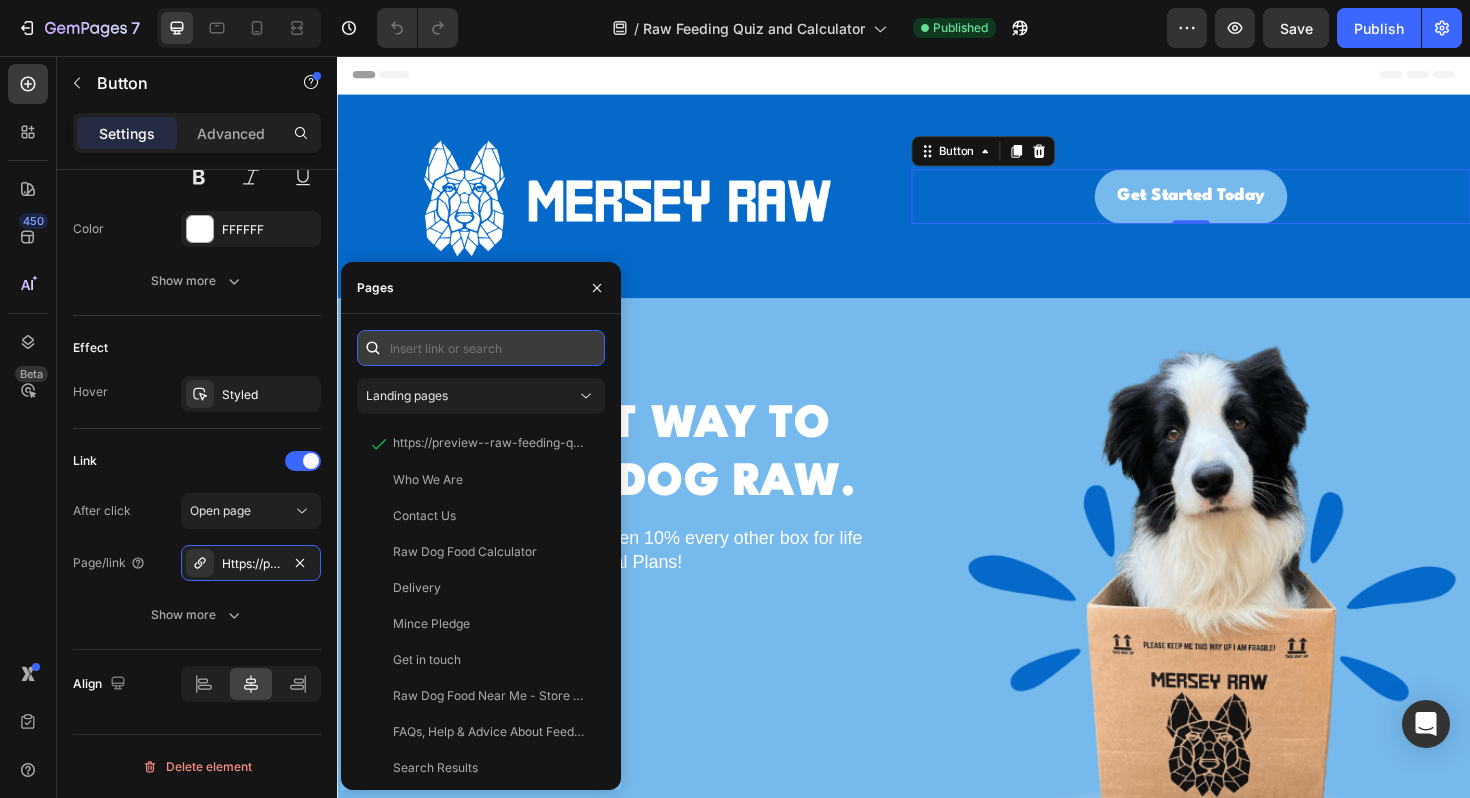 click at bounding box center (481, 348) 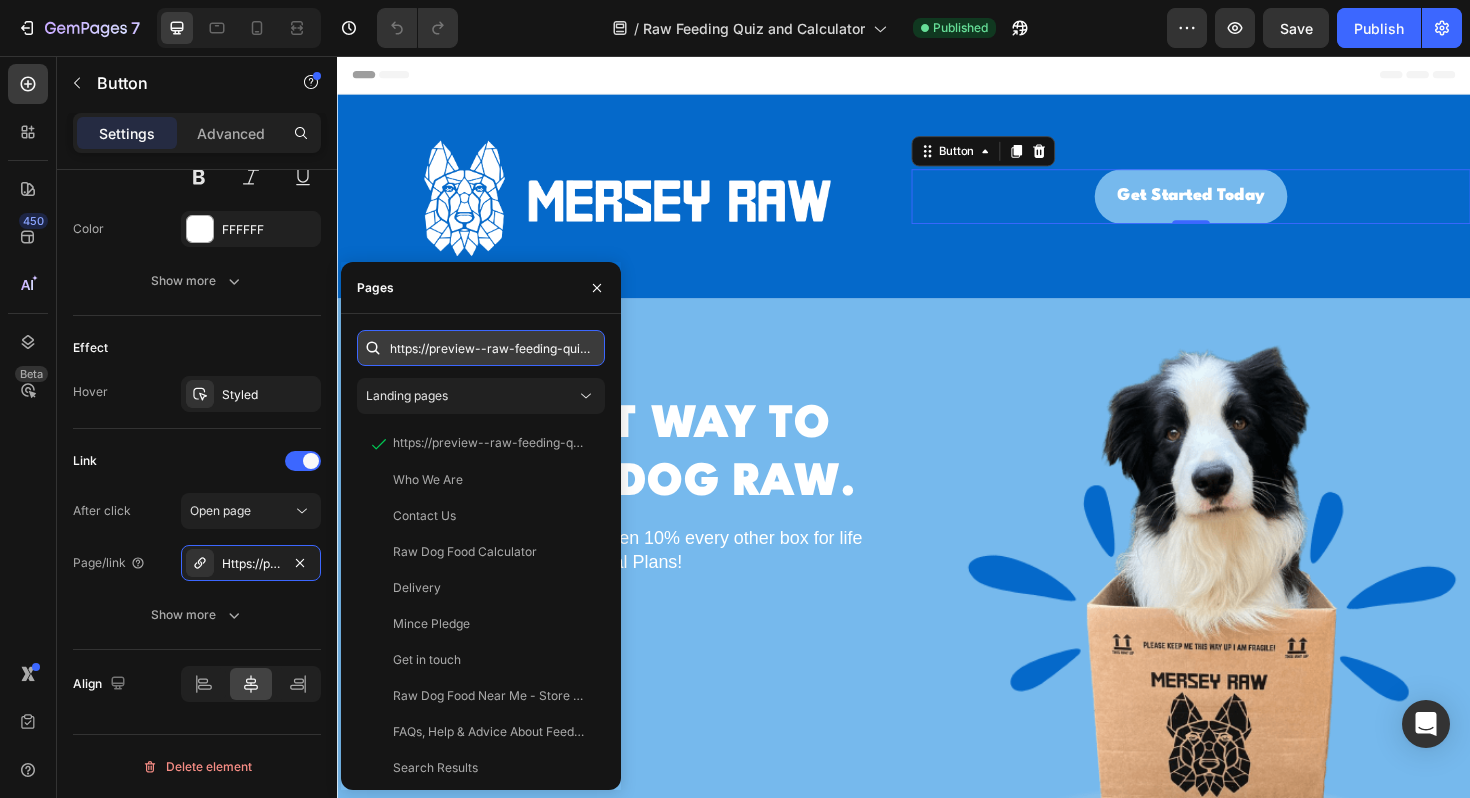 scroll, scrollTop: 0, scrollLeft: 175, axis: horizontal 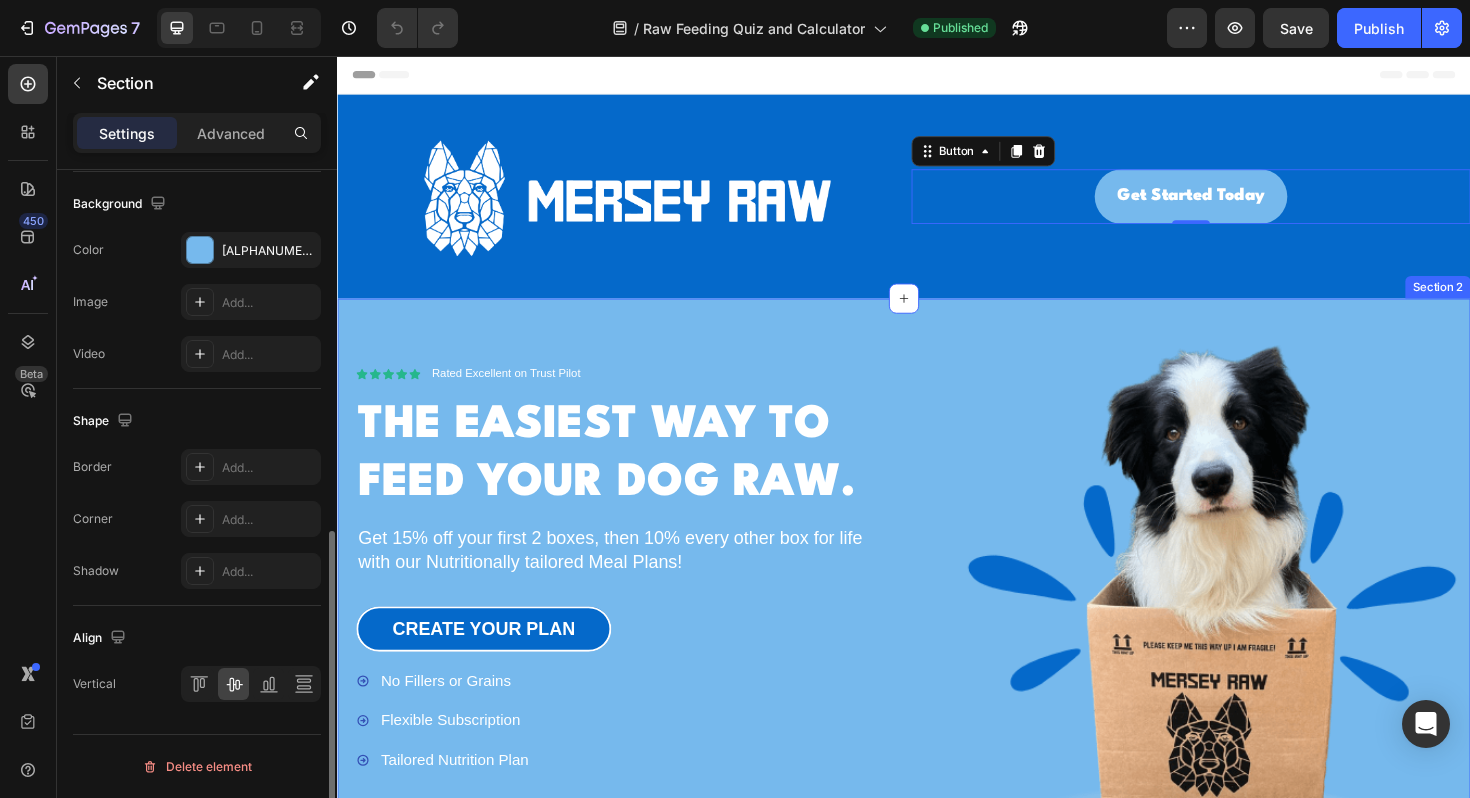 click on "Icon Icon Icon Icon Icon Icon List Rated Excellent on Trust Pilot Text Block Row THE EASIEST WAY TO FEED YOUR DOG RAW. Heading Get 15% off your first 2 boxes, then 10% every other box for life with our Nutritionally tailored Meal Plans! Text Block CREATE YOUR PLAN Button
No Fillers or Grains
Flexible Subscription
Tailored Nutrition Plan Item List Create your plan Button Row Image Section 2" at bounding box center [937, 600] 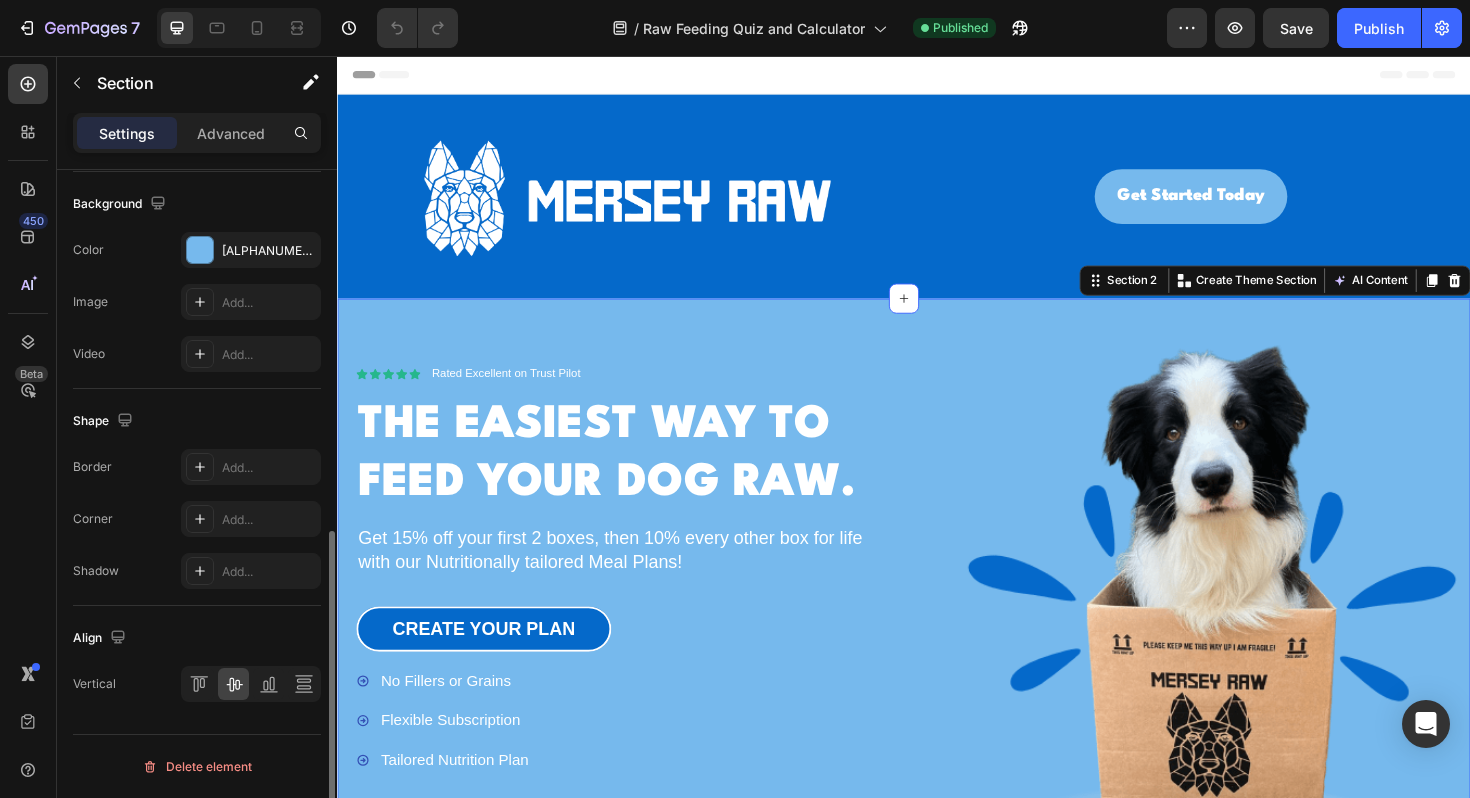 scroll, scrollTop: 0, scrollLeft: 0, axis: both 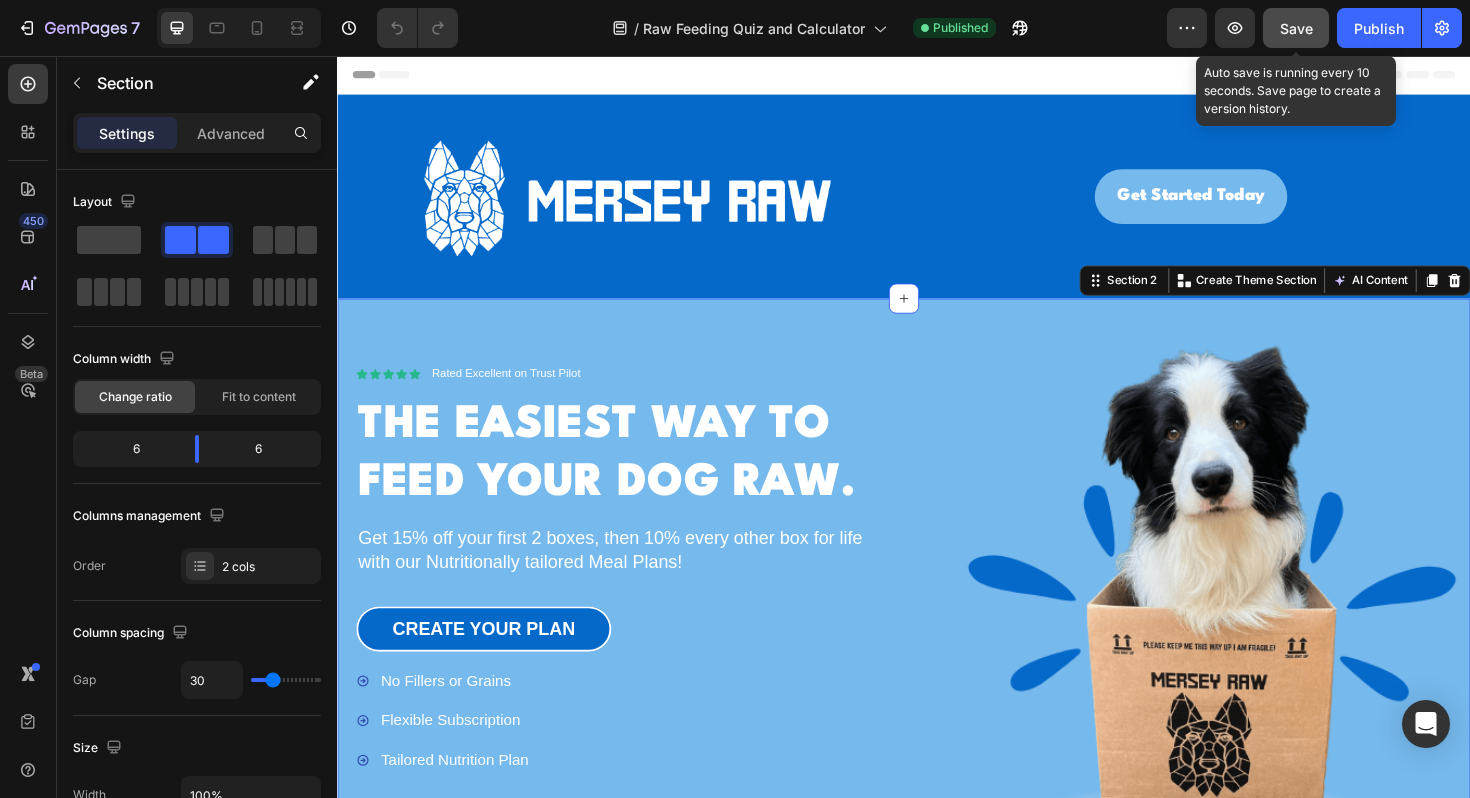 click on "Save" at bounding box center (1296, 28) 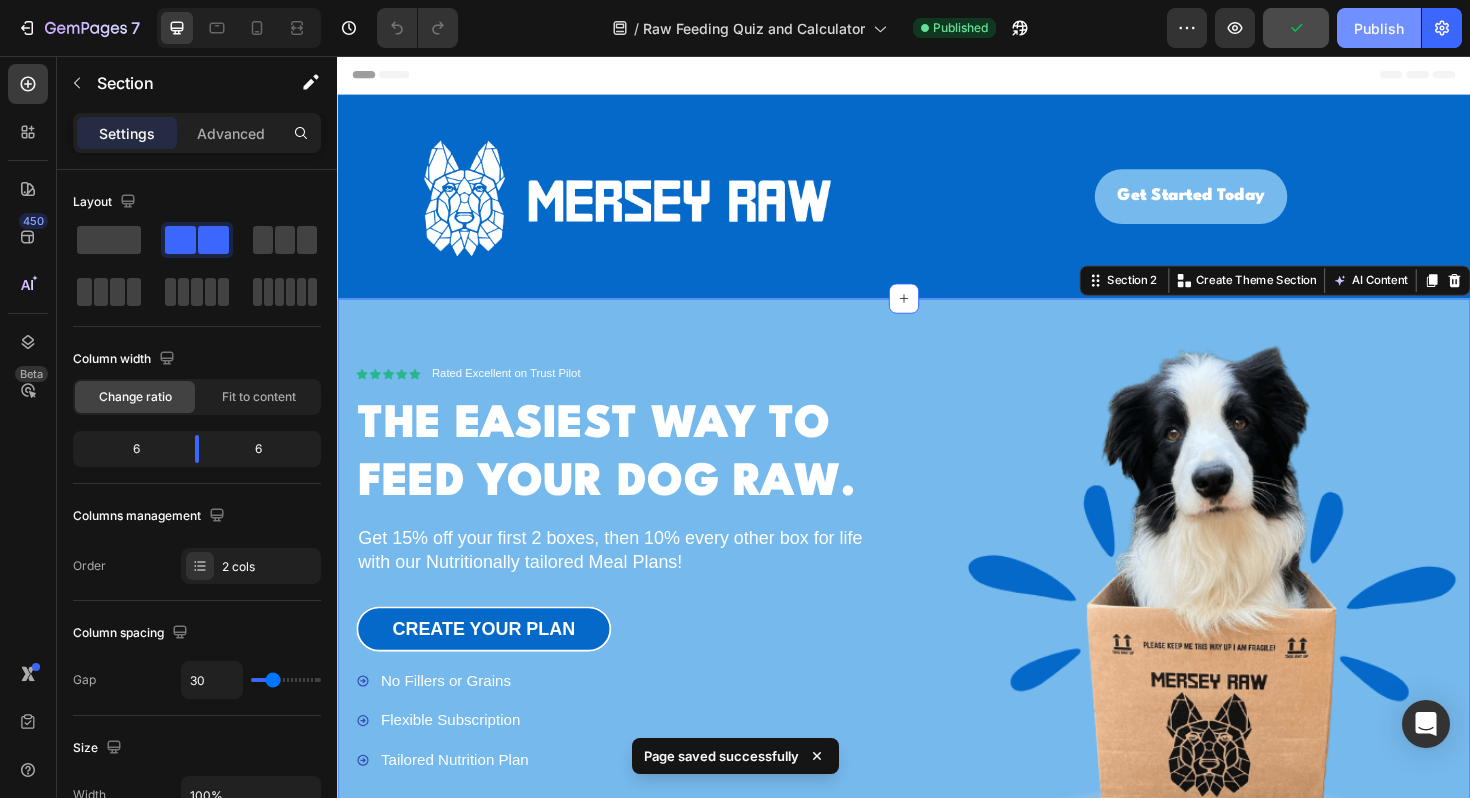 click on "Publish" at bounding box center [1379, 28] 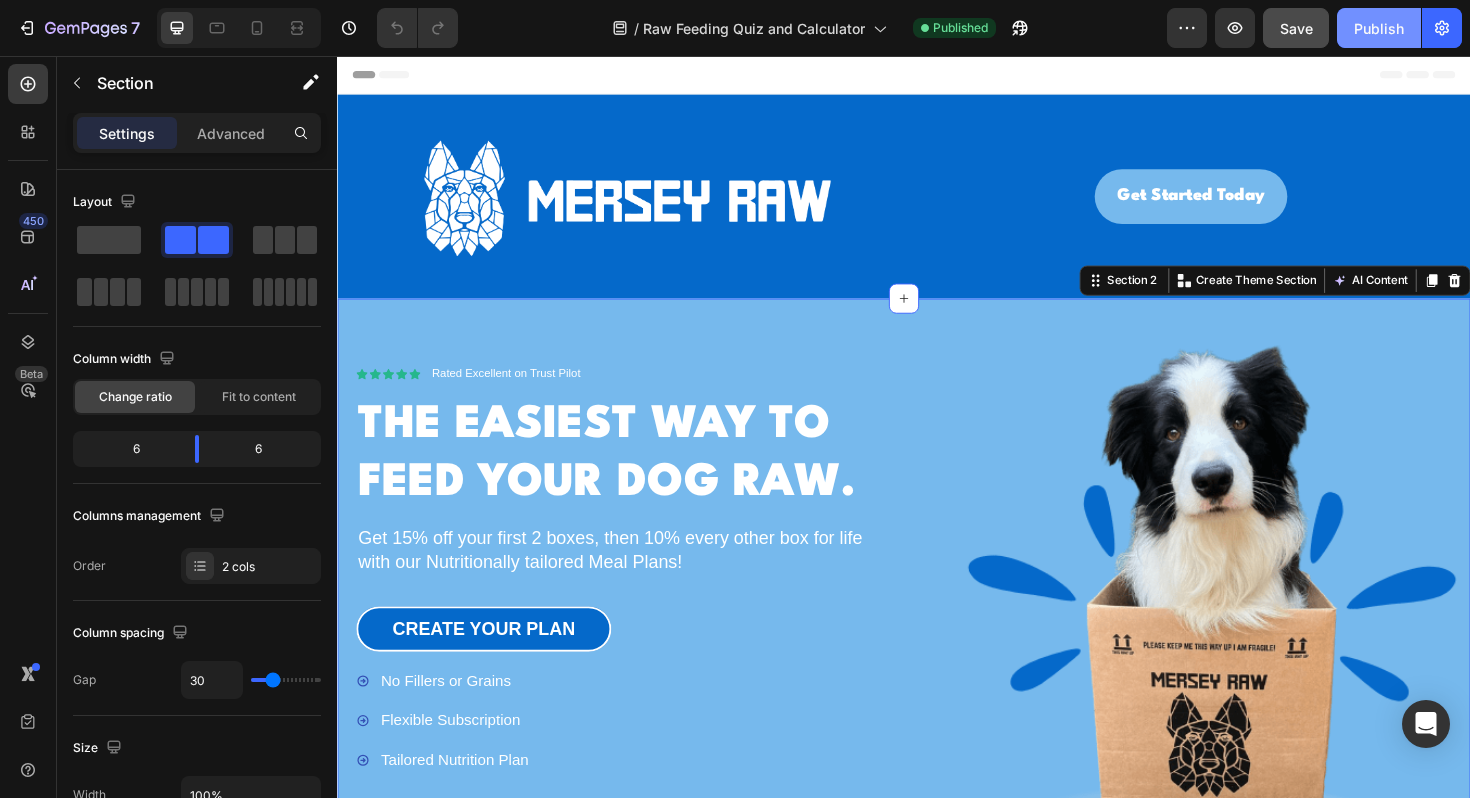 click on "Publish" at bounding box center [1379, 28] 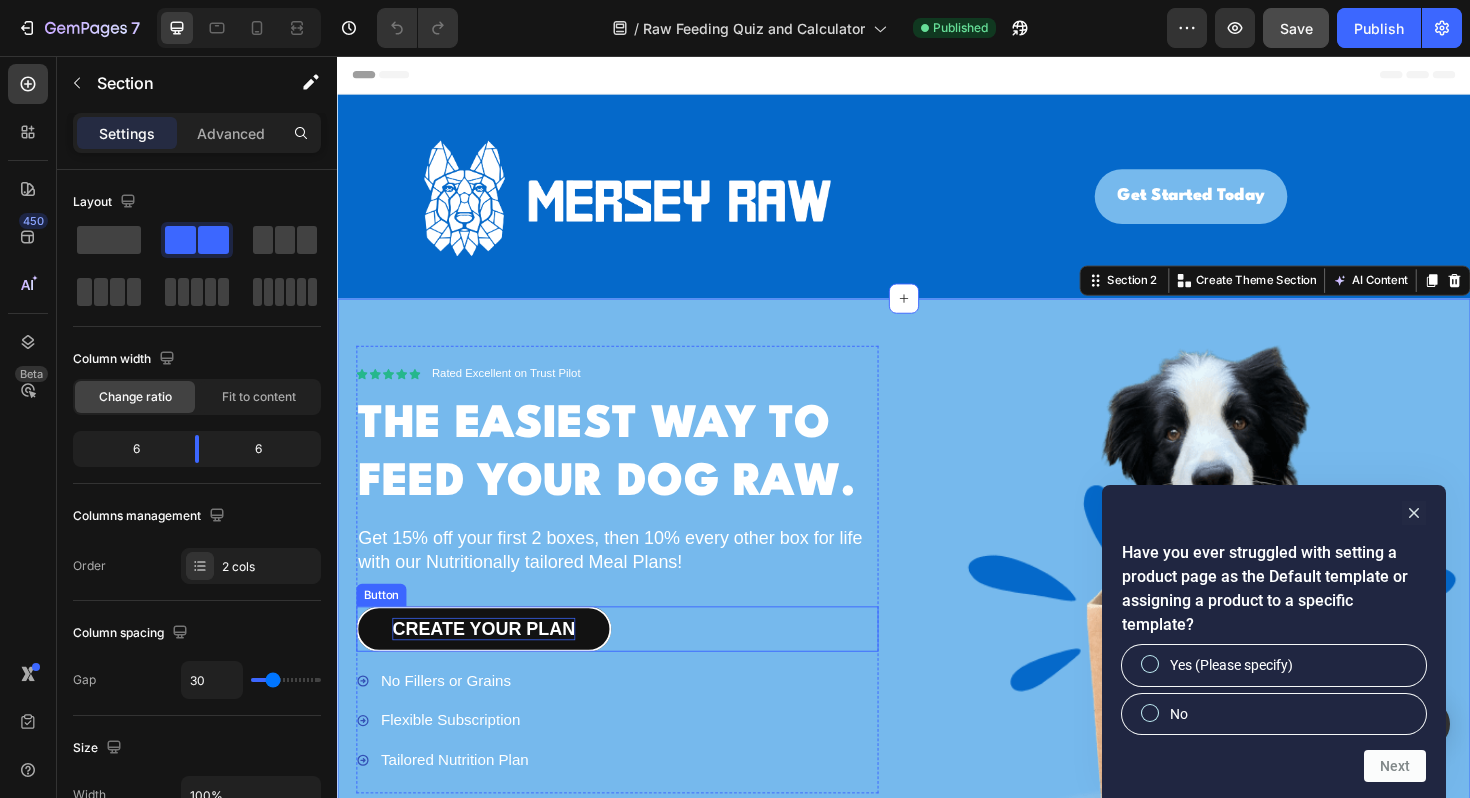 click on "CREATE YOUR PLAN" at bounding box center [492, 663] 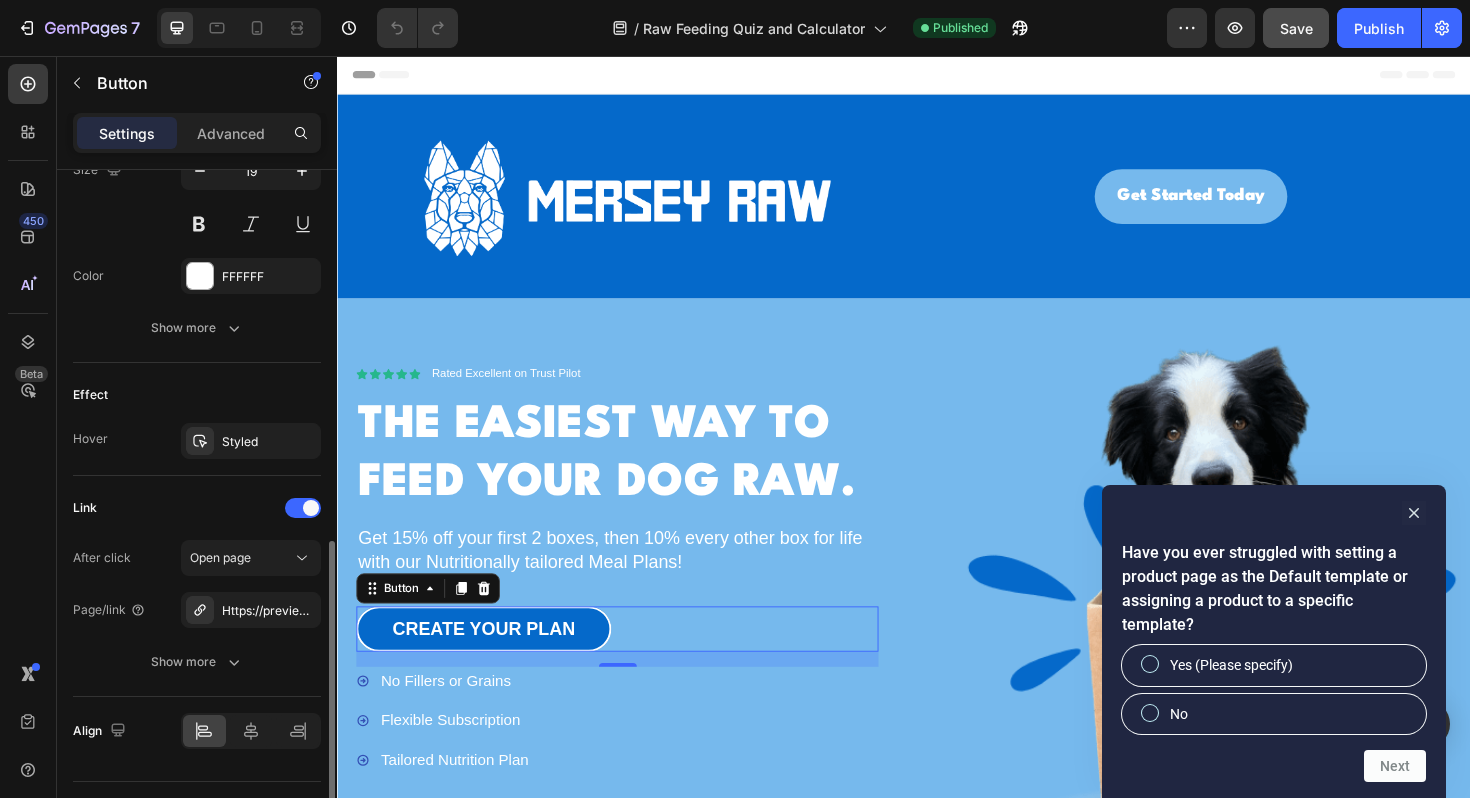 scroll, scrollTop: 858, scrollLeft: 0, axis: vertical 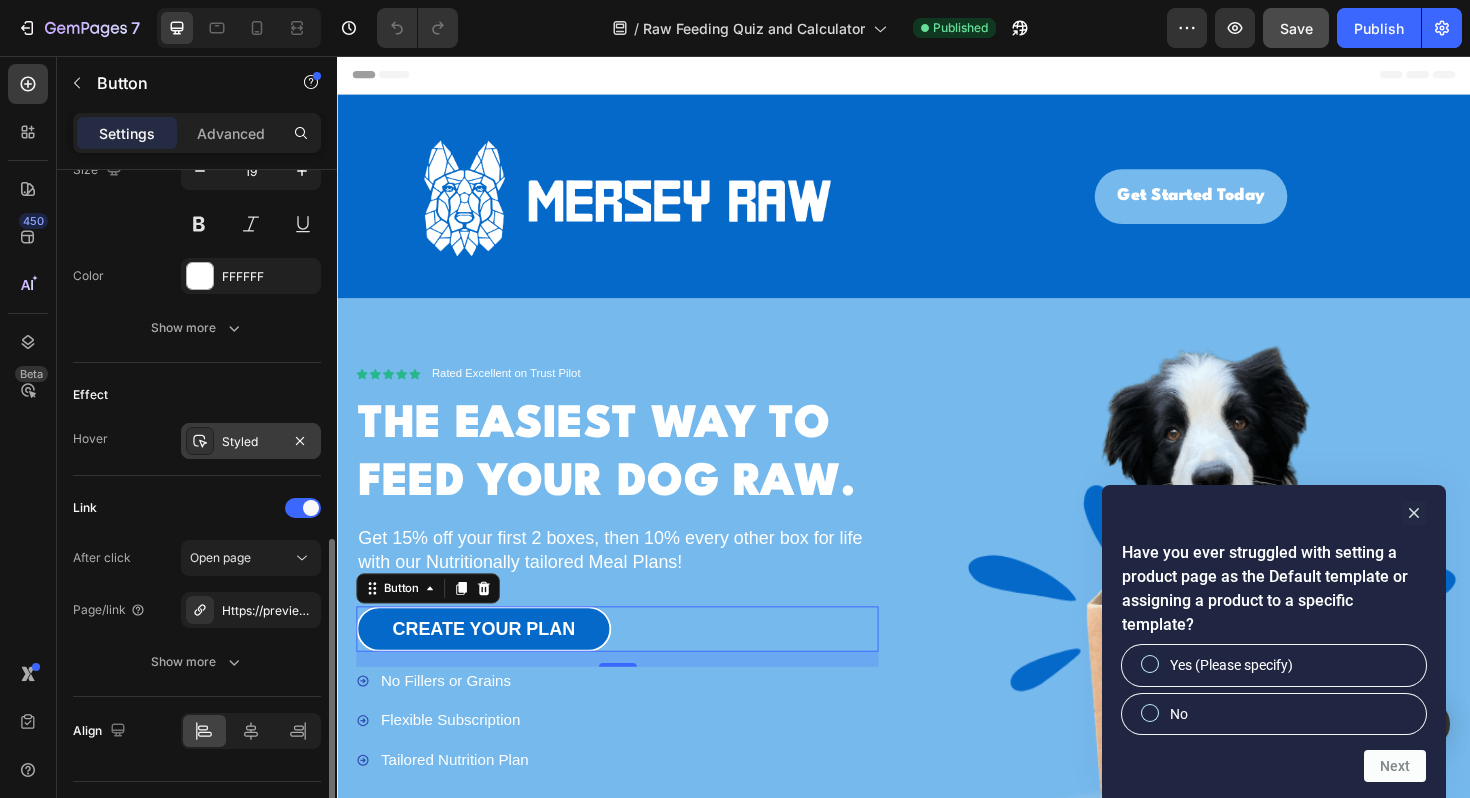click on "Styled" at bounding box center (251, 442) 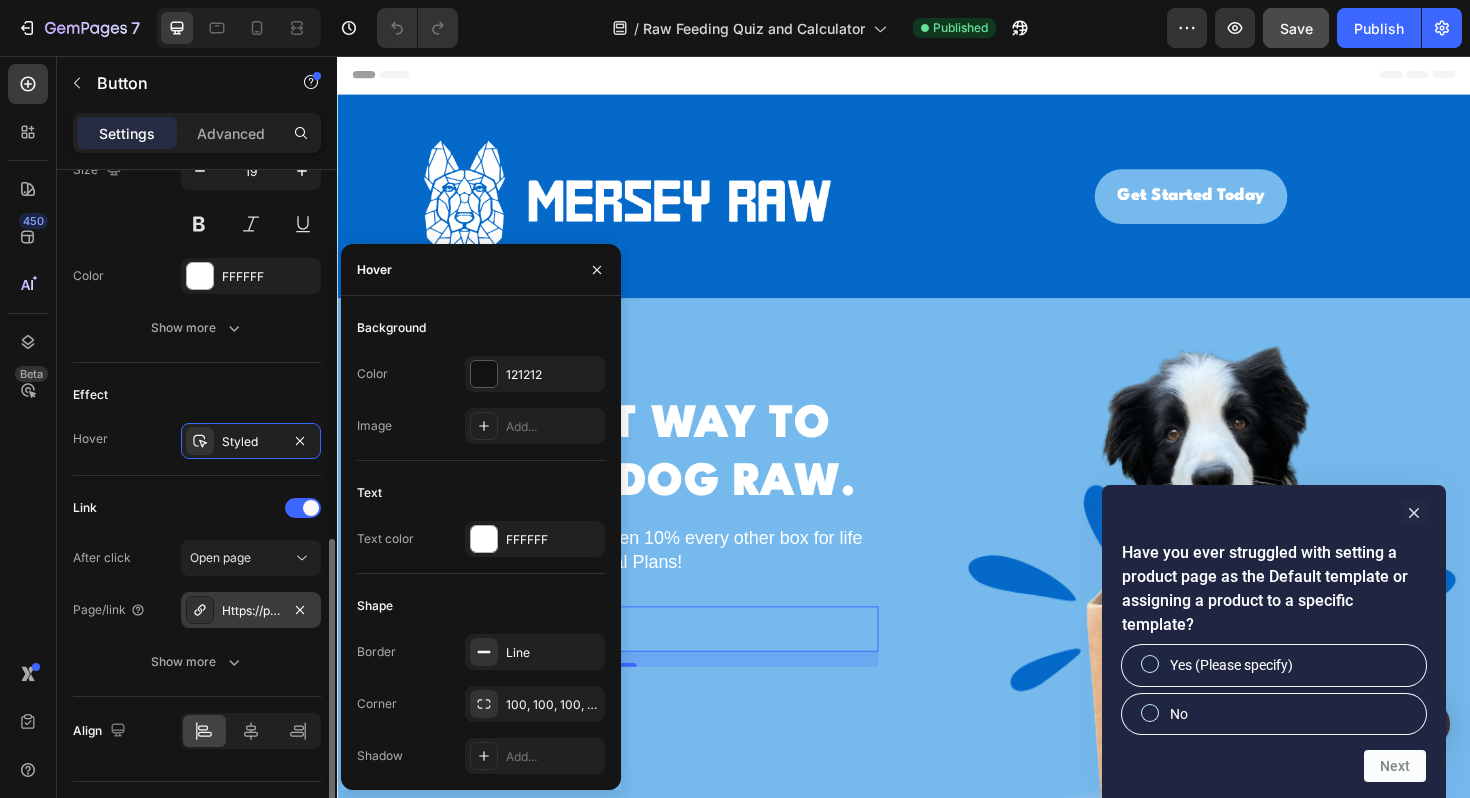 scroll, scrollTop: 905, scrollLeft: 0, axis: vertical 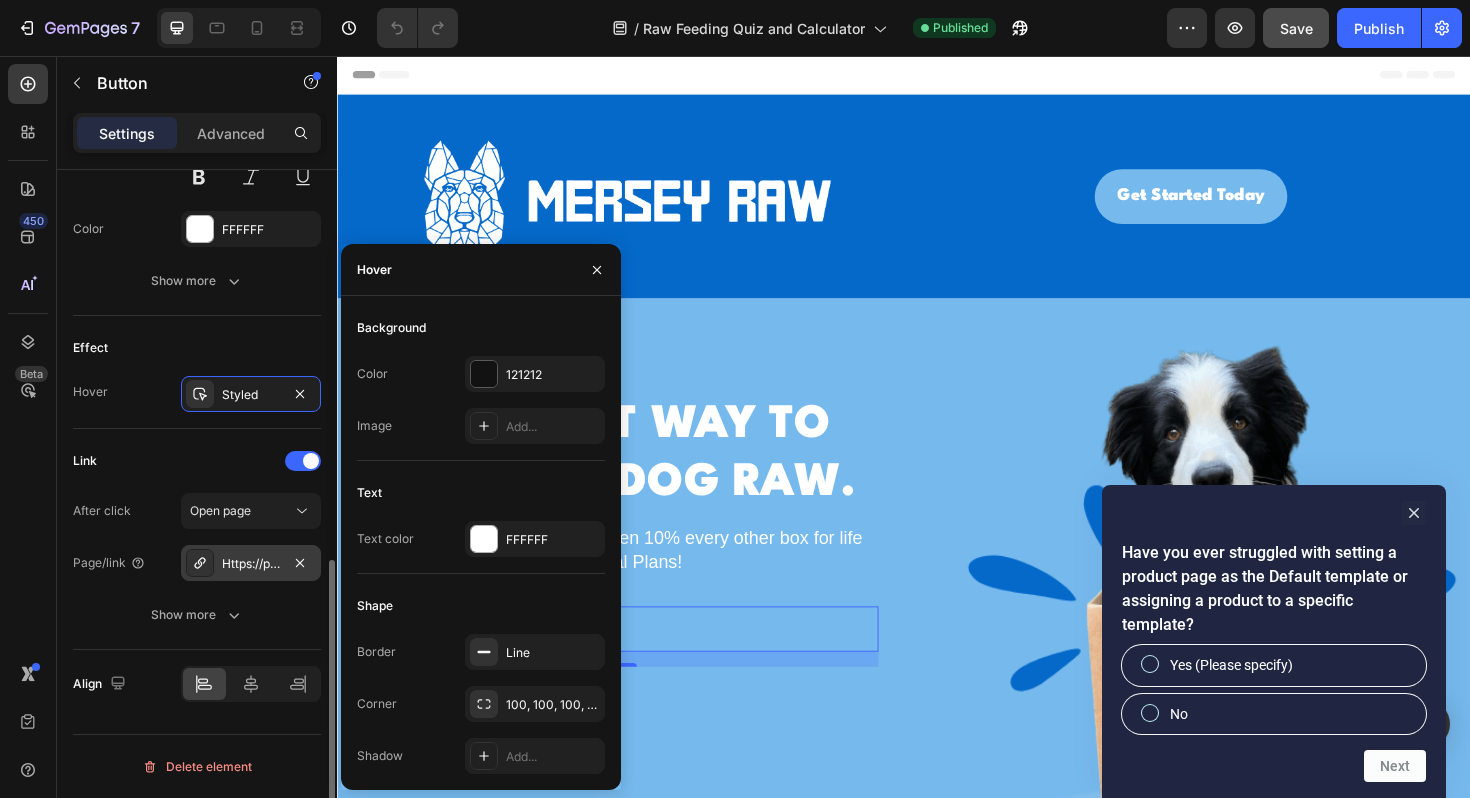 click on "Https://preview--raw-feeding-quiz-calculator.[REDACTED].App/" at bounding box center (251, 564) 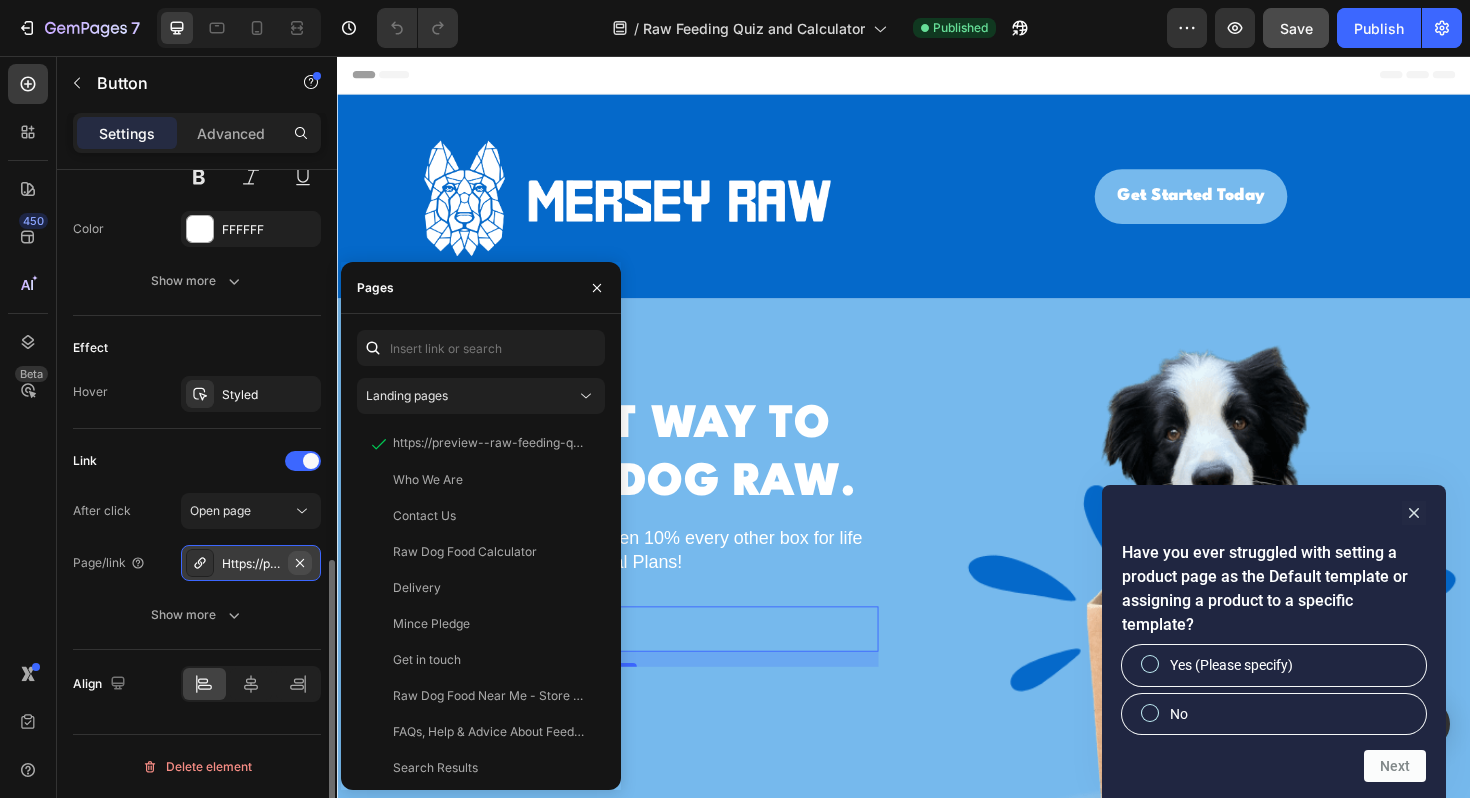 click 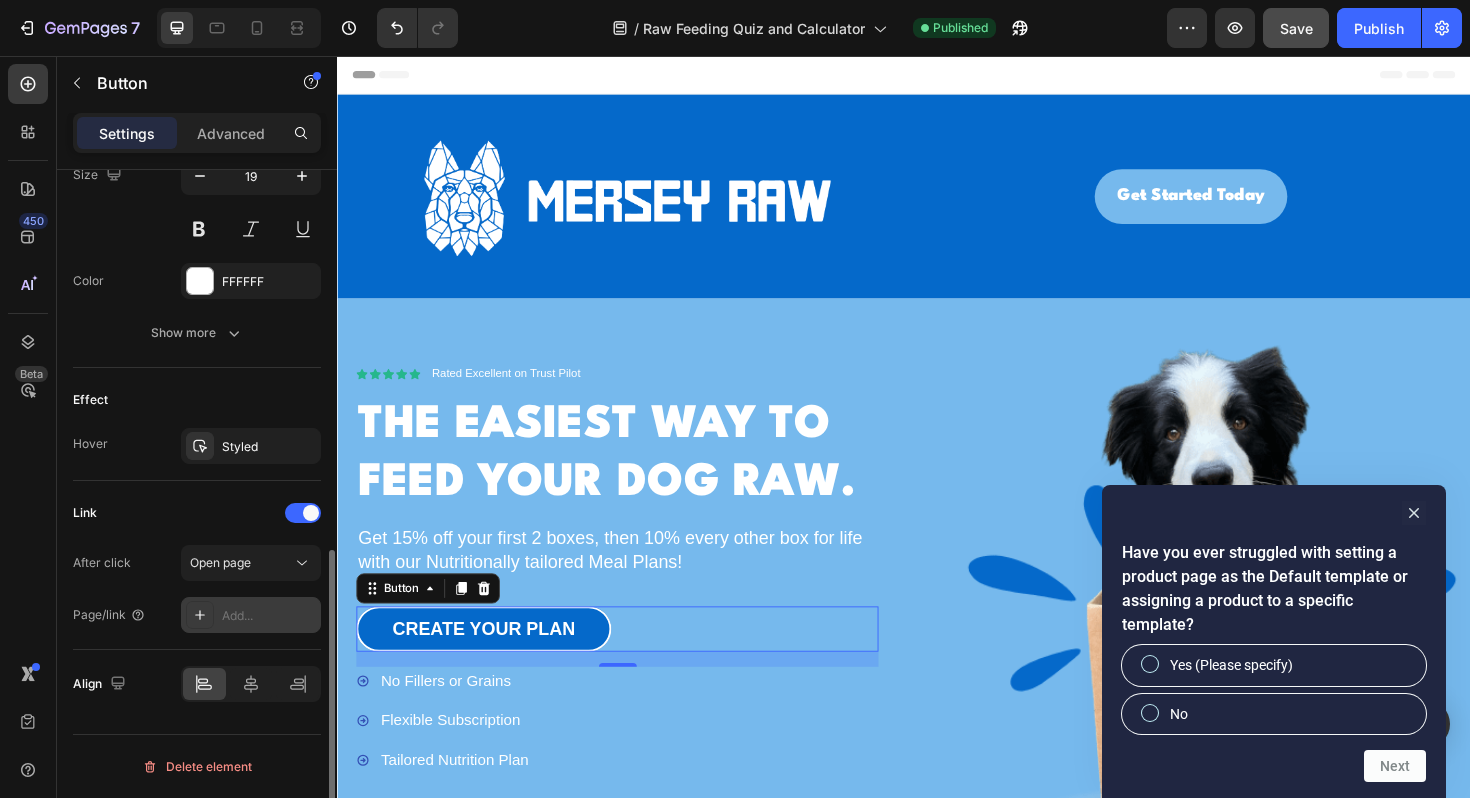 scroll, scrollTop: 853, scrollLeft: 0, axis: vertical 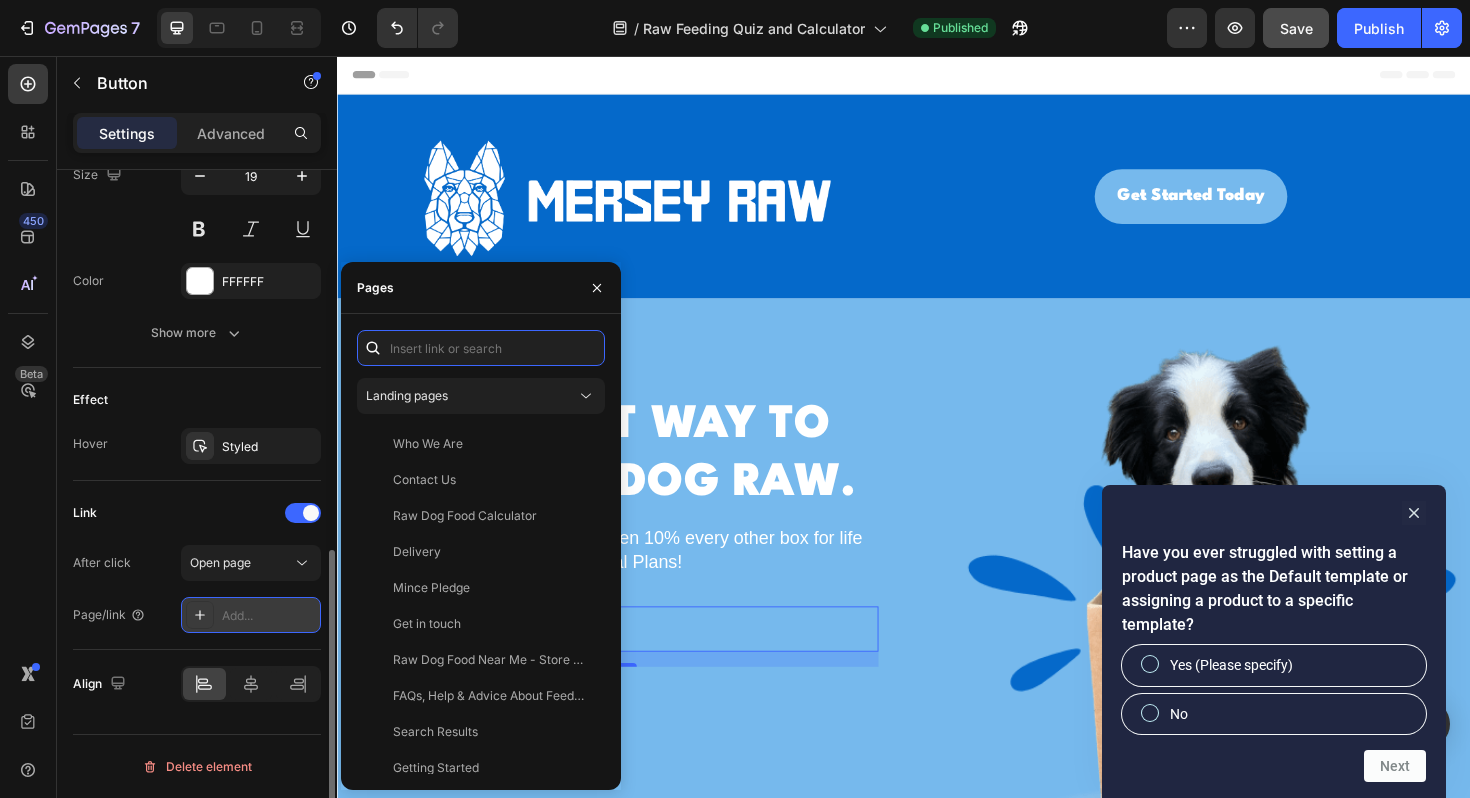paste on "https://raw-feeding-quiz-merseyraw.[REDACTED].app/" 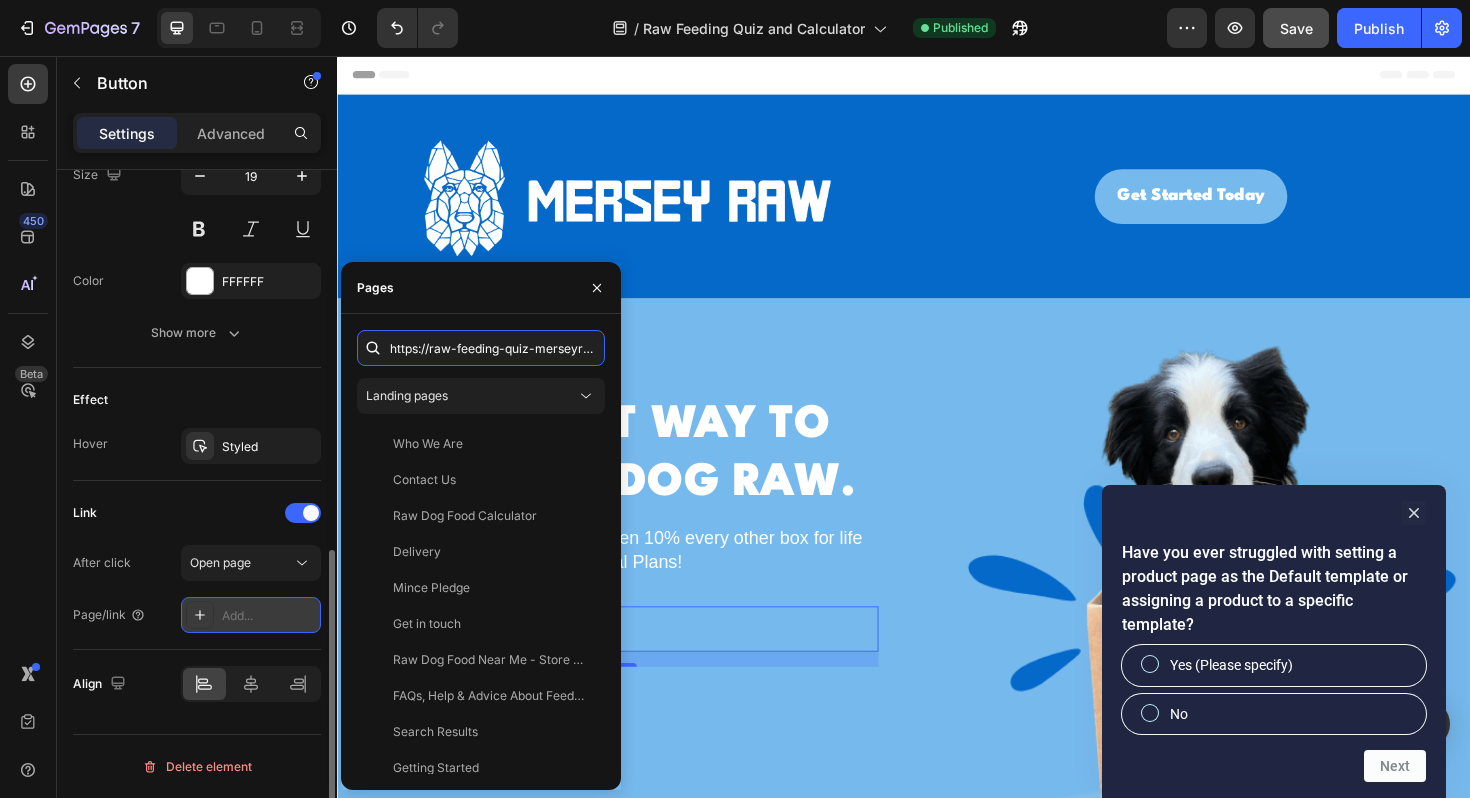 scroll, scrollTop: 0, scrollLeft: 106, axis: horizontal 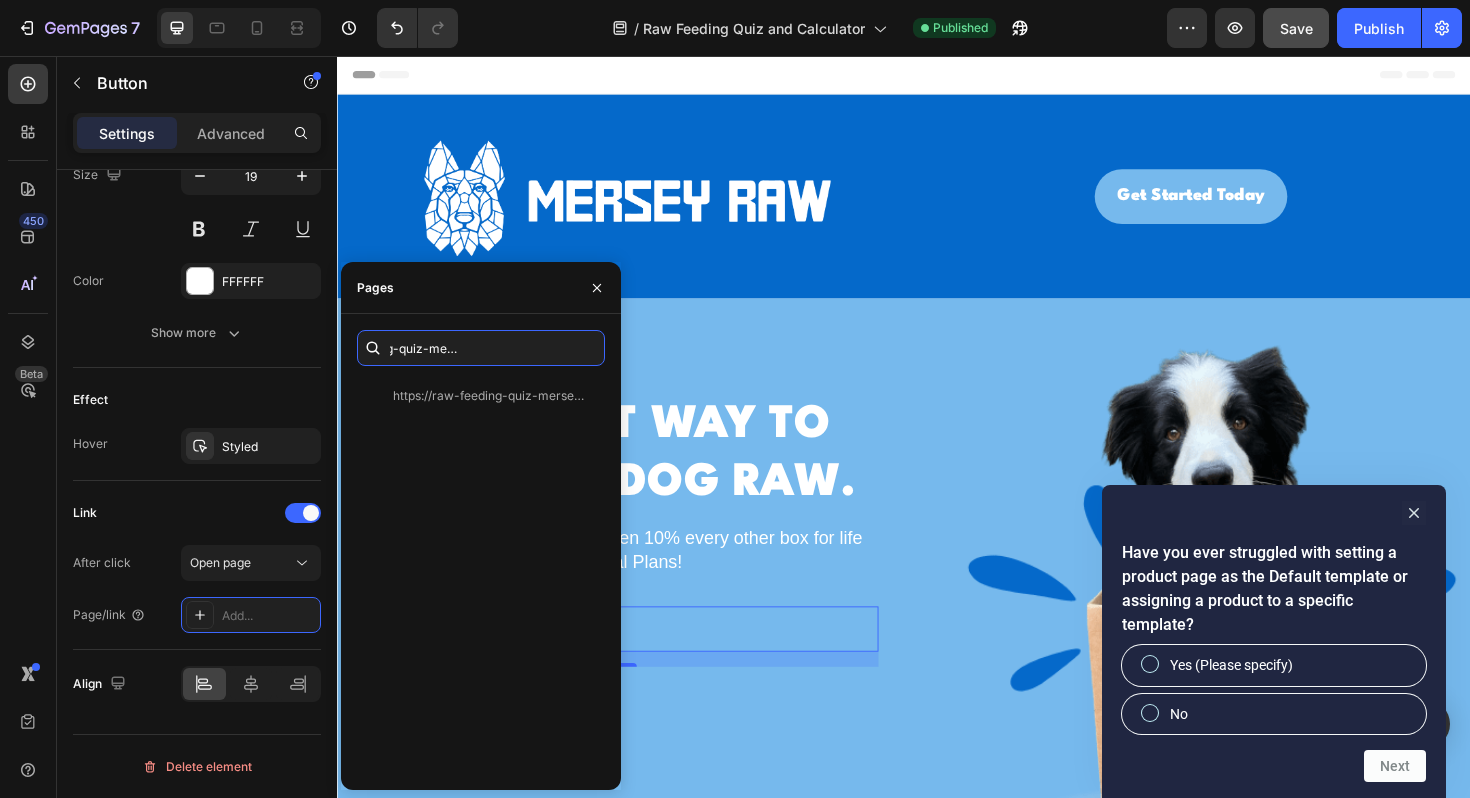 type on "https://raw-feeding-quiz-merseyraw.[REDACTED].app/" 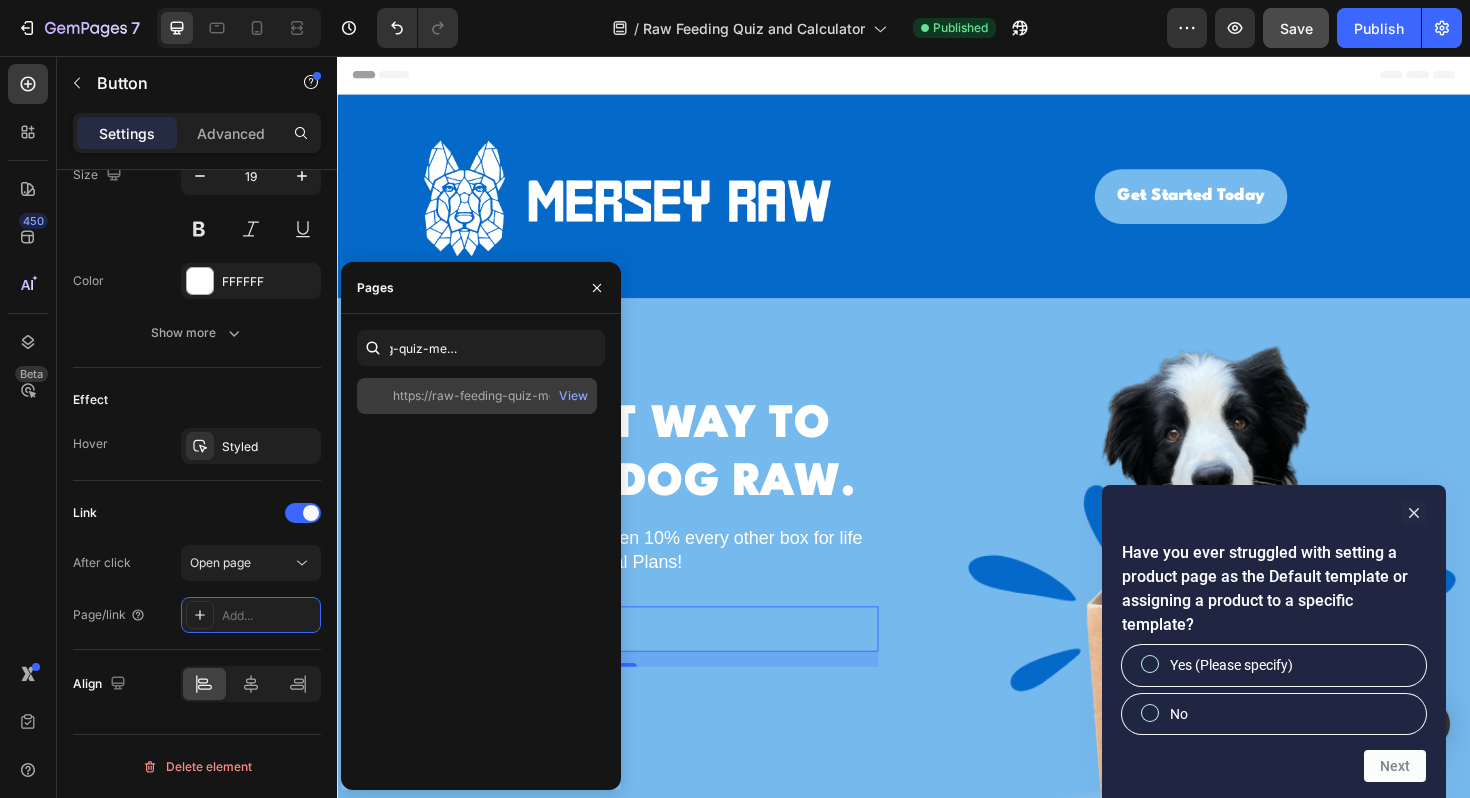 scroll, scrollTop: 0, scrollLeft: 0, axis: both 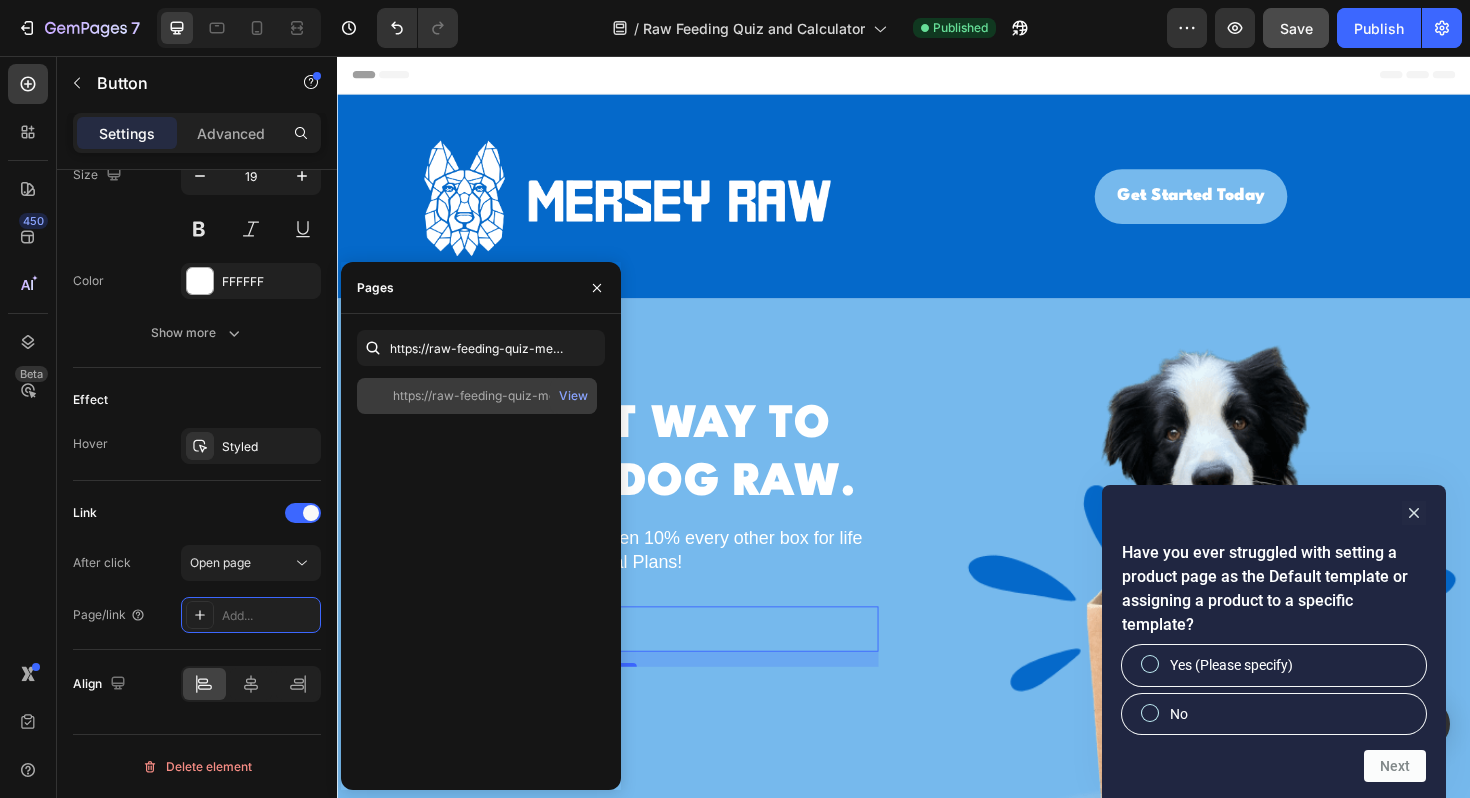 click on "https://raw-feeding-quiz-merseyraw.[REDACTED].app/" 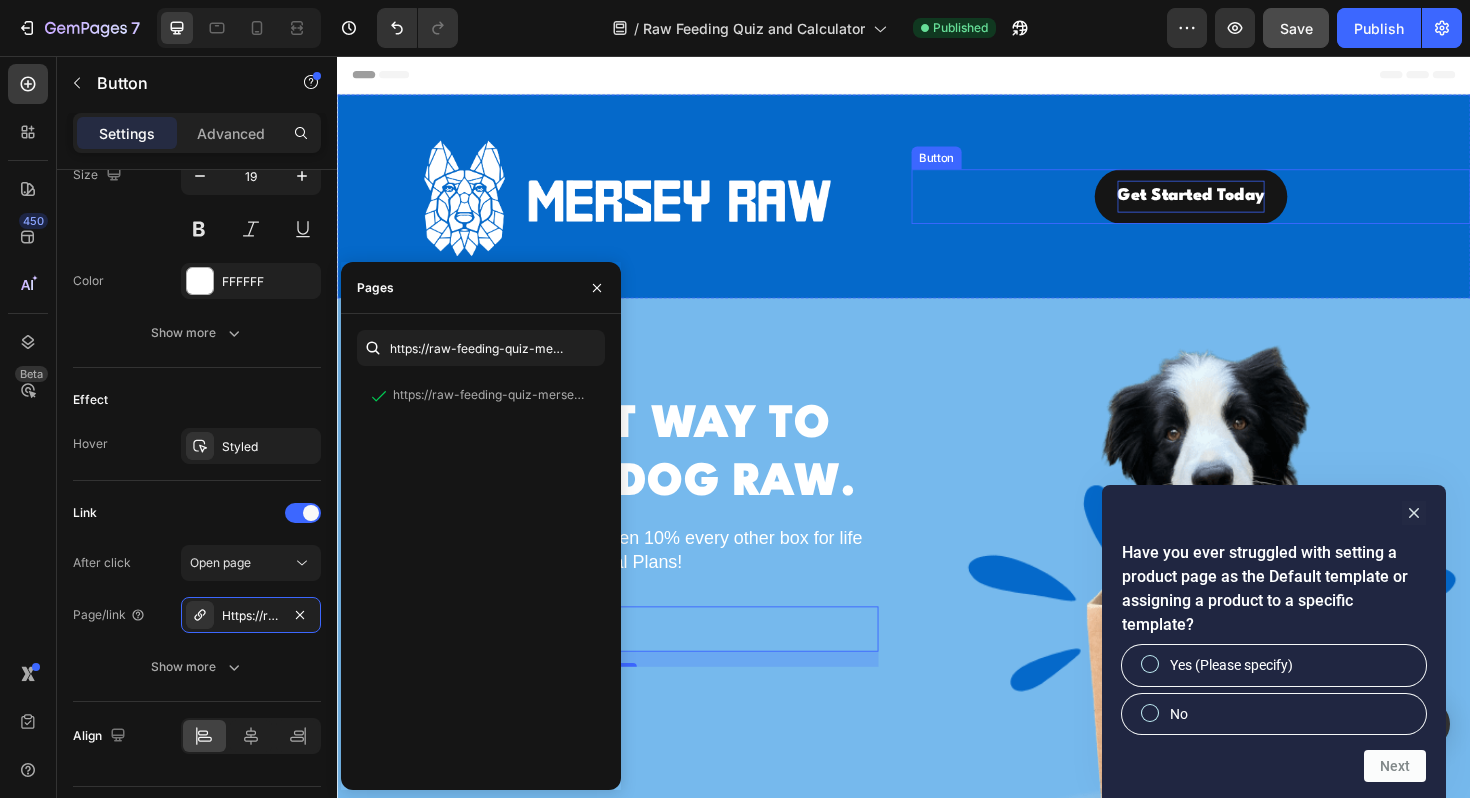 click on "Get Started Today" at bounding box center (1241, 205) 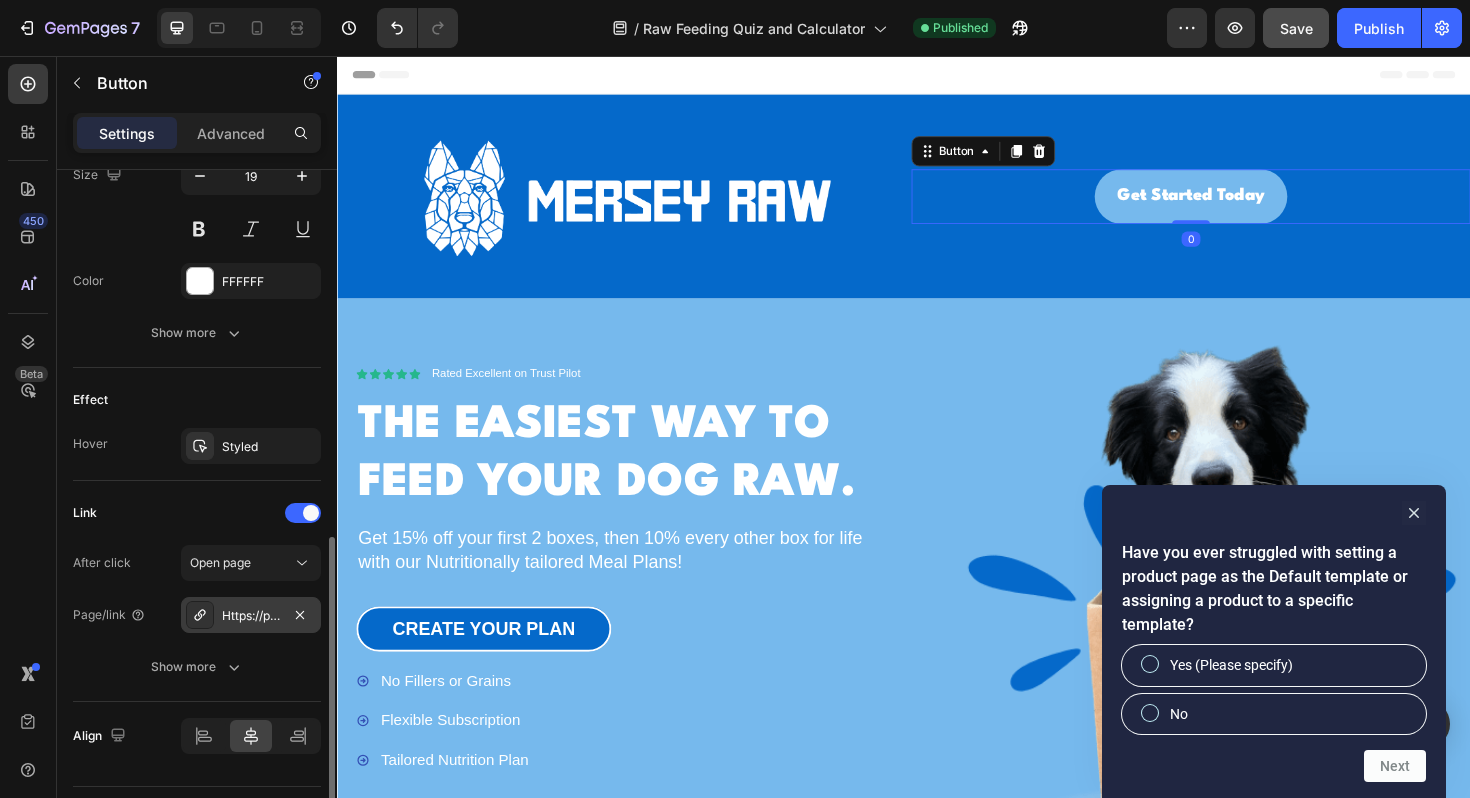 click on "Https://preview--raw-feeding-quiz-calculator.[REDACTED].App/" at bounding box center [251, 615] 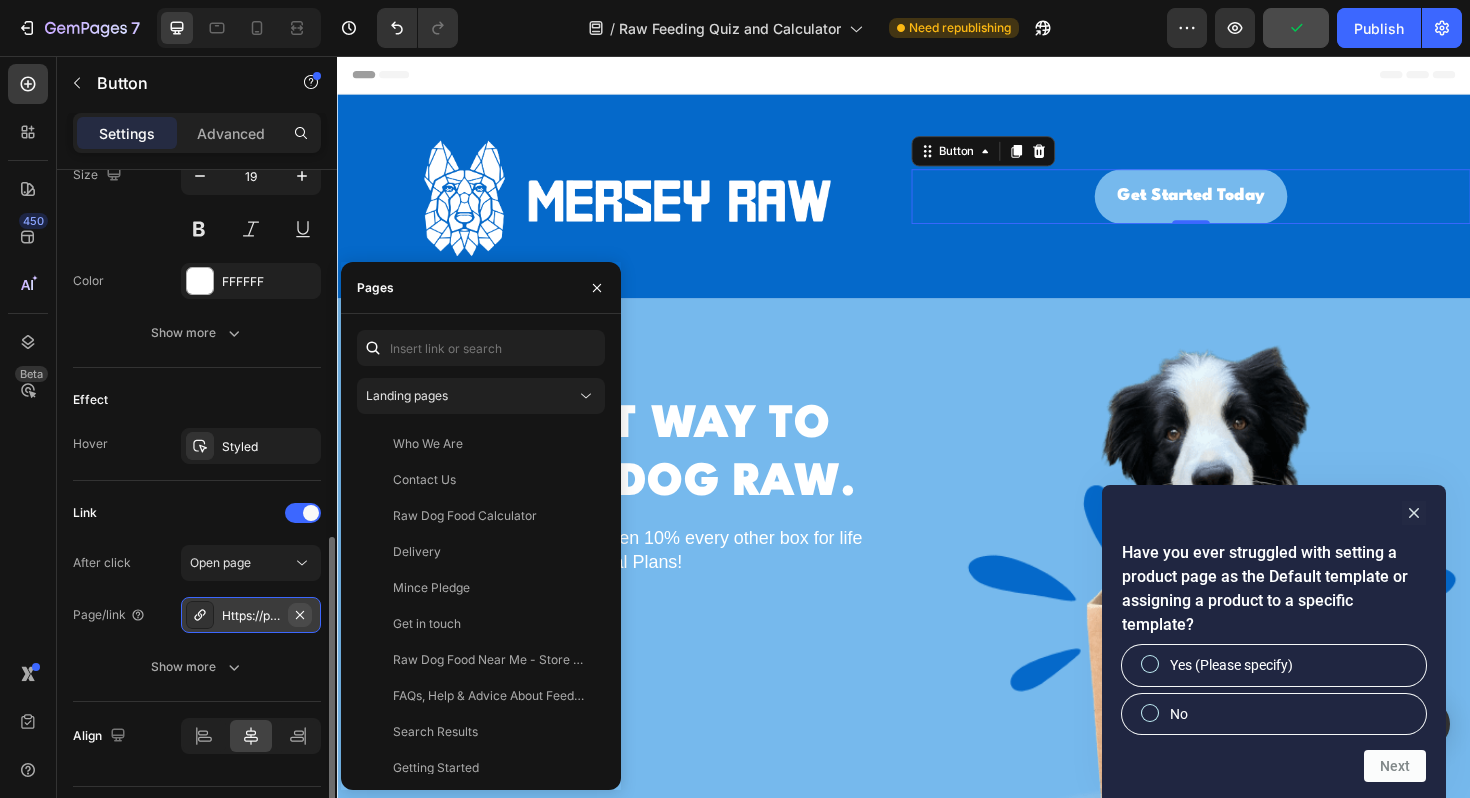 click 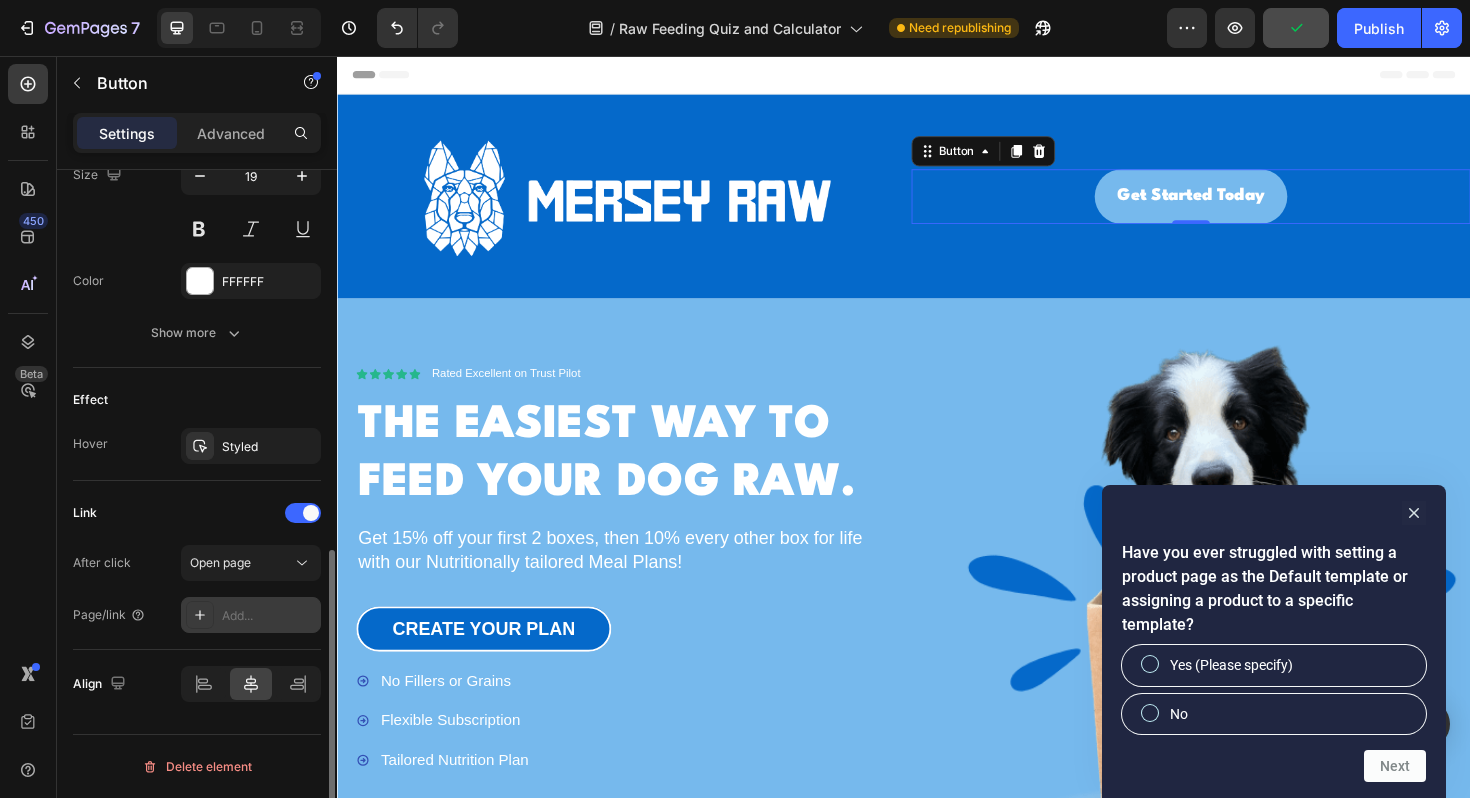 click 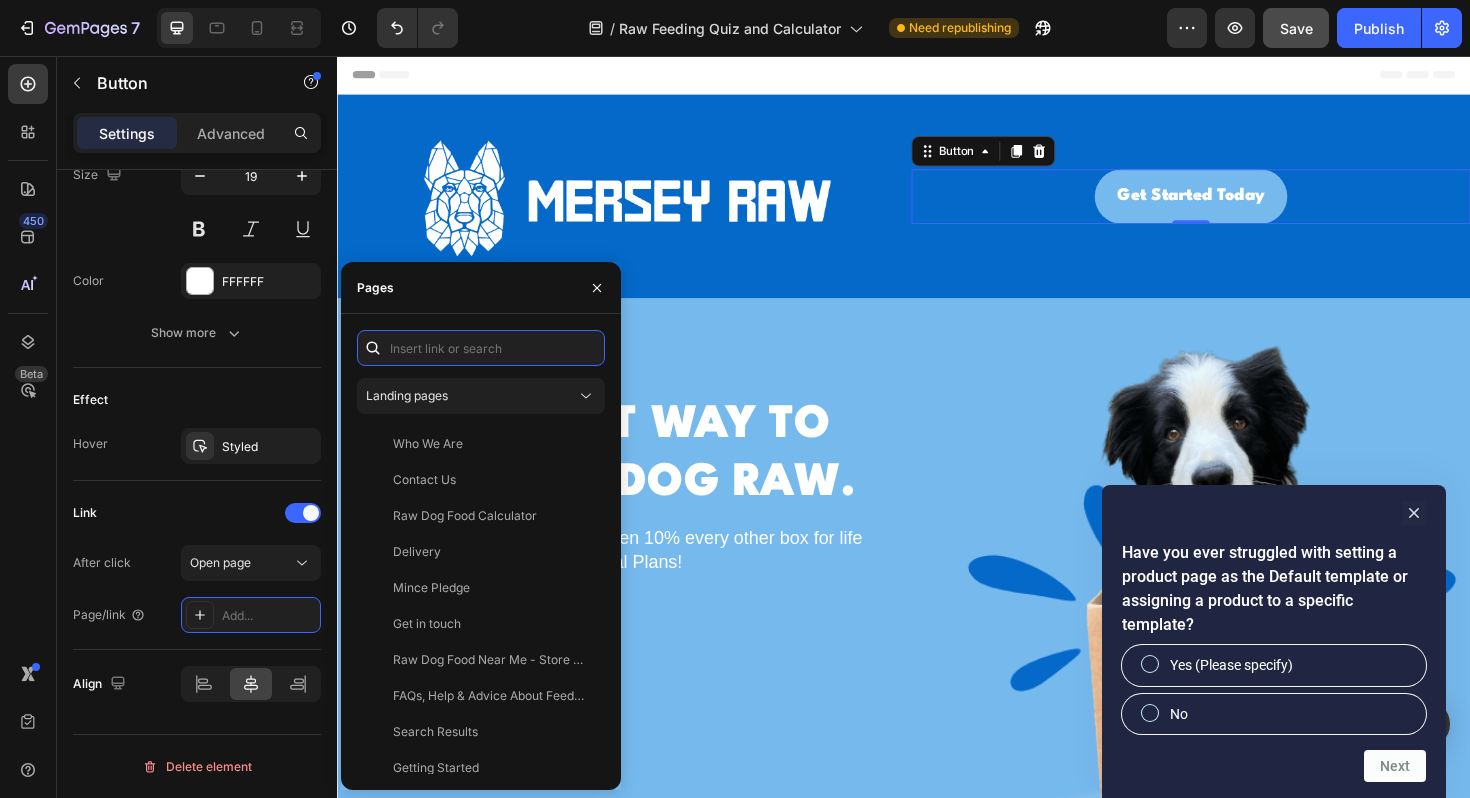 paste on "https://raw-feeding-quiz-merseyraw.[REDACTED].app/" 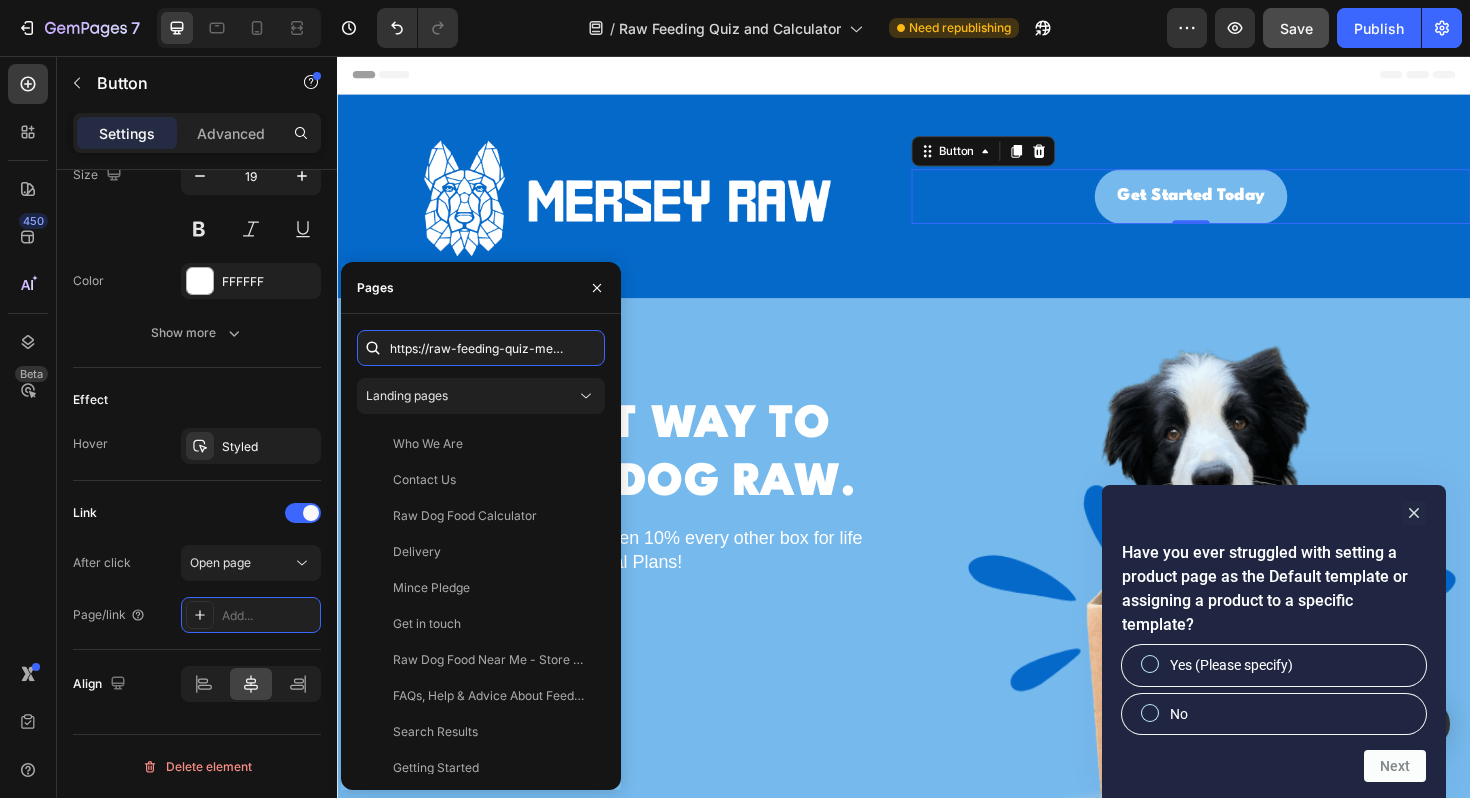 scroll, scrollTop: 0, scrollLeft: 106, axis: horizontal 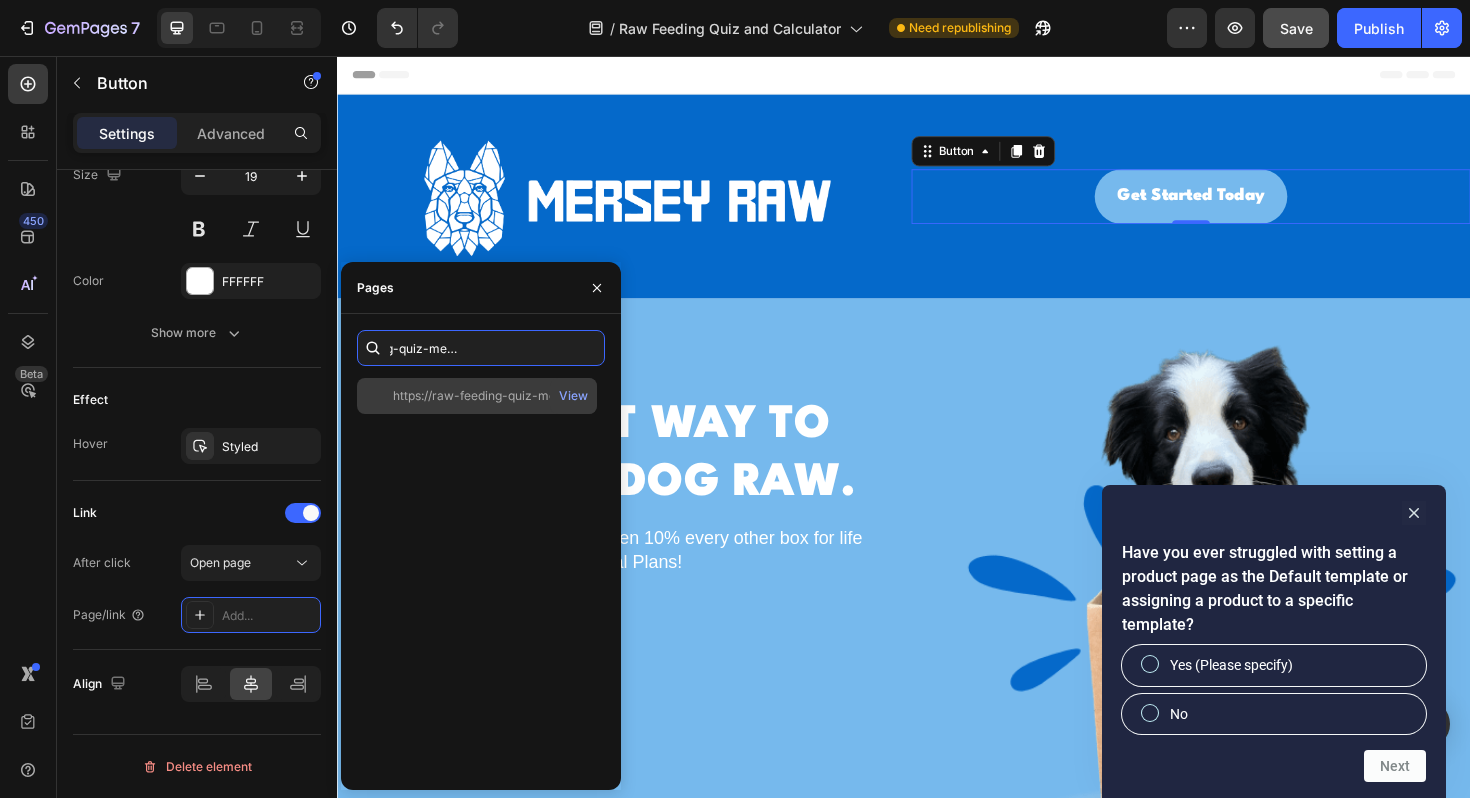 type on "https://raw-feeding-quiz-merseyraw.[REDACTED].app/" 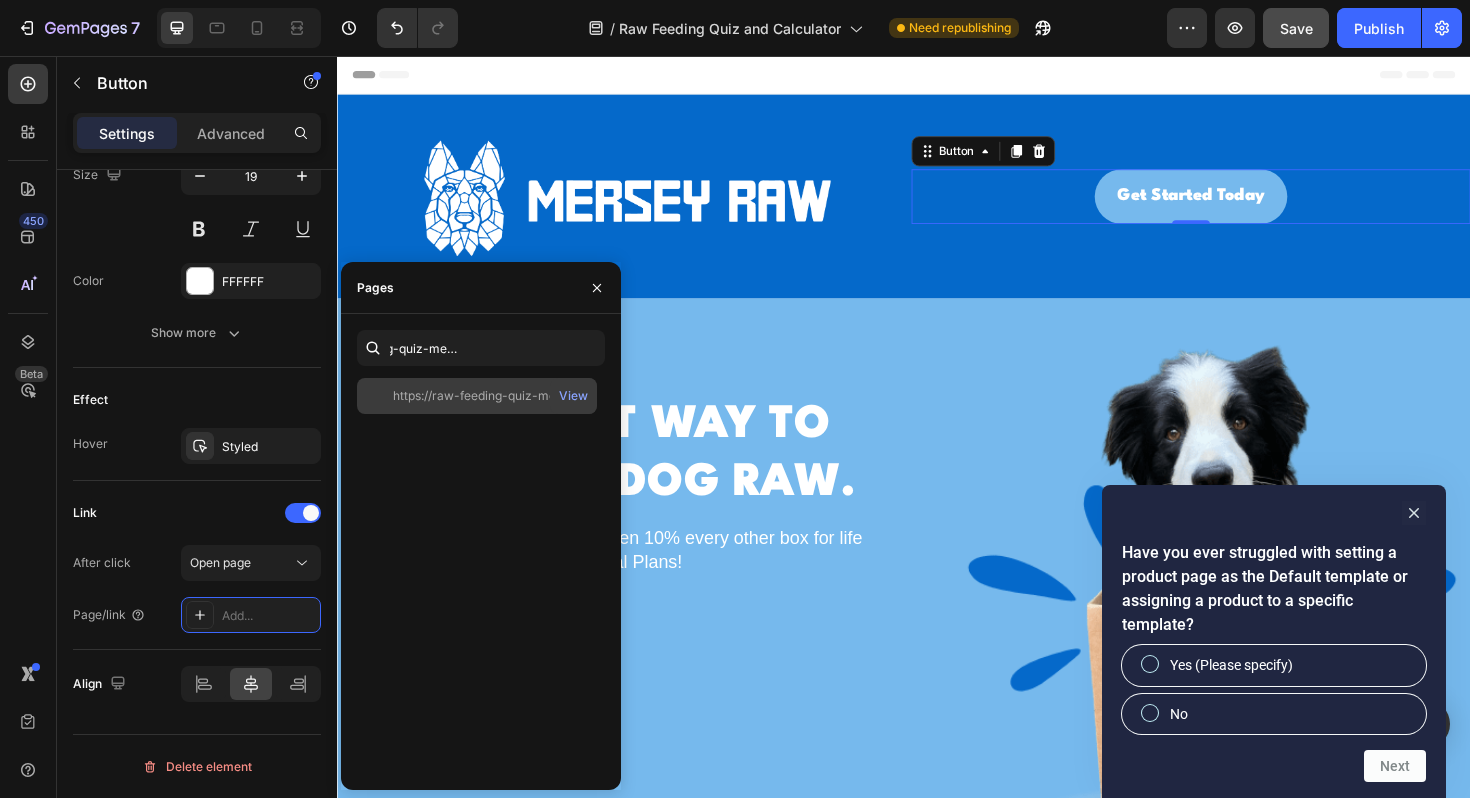 click on "https://raw-feeding-quiz-merseyraw.[REDACTED].app/" 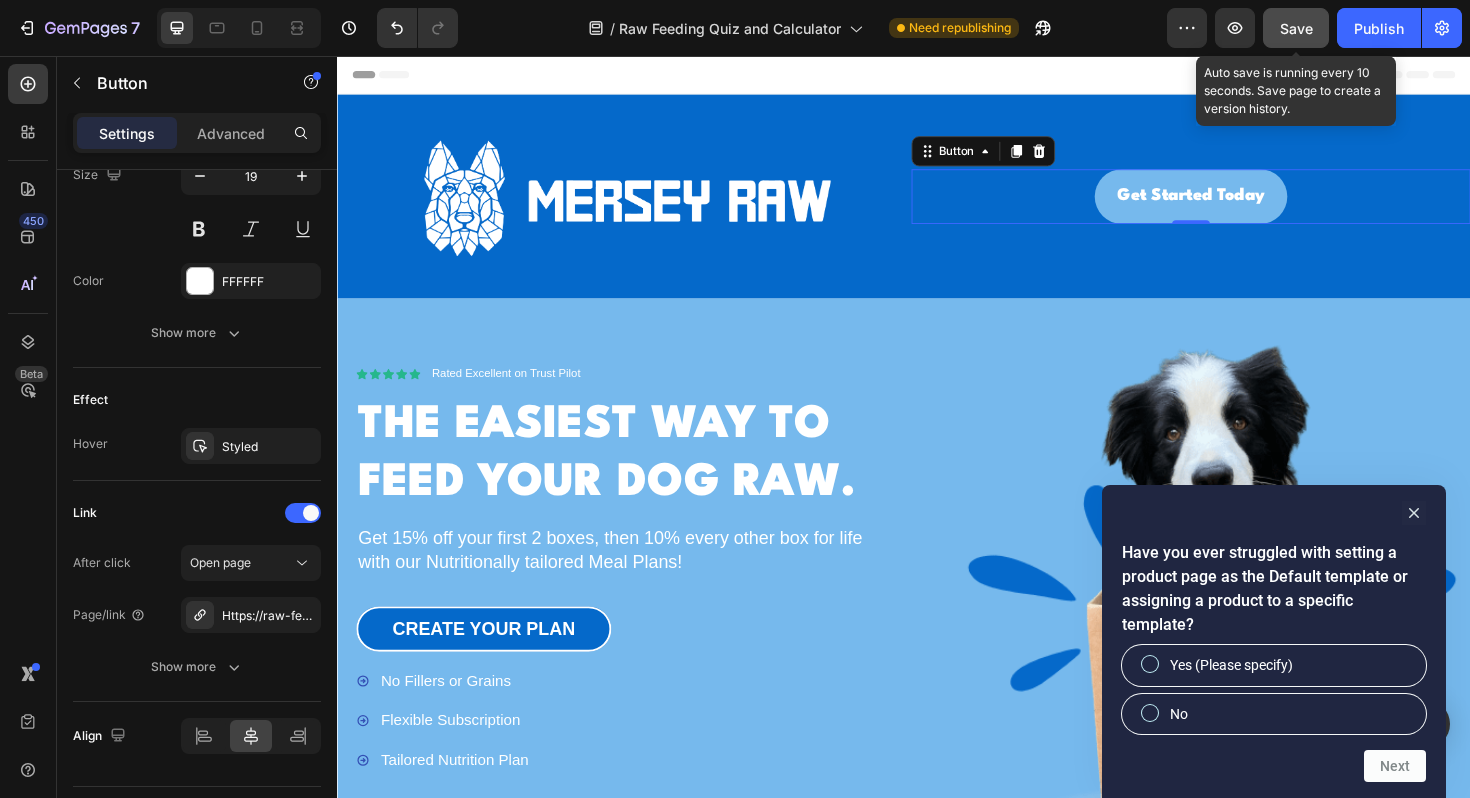 click on "Save" at bounding box center (1296, 28) 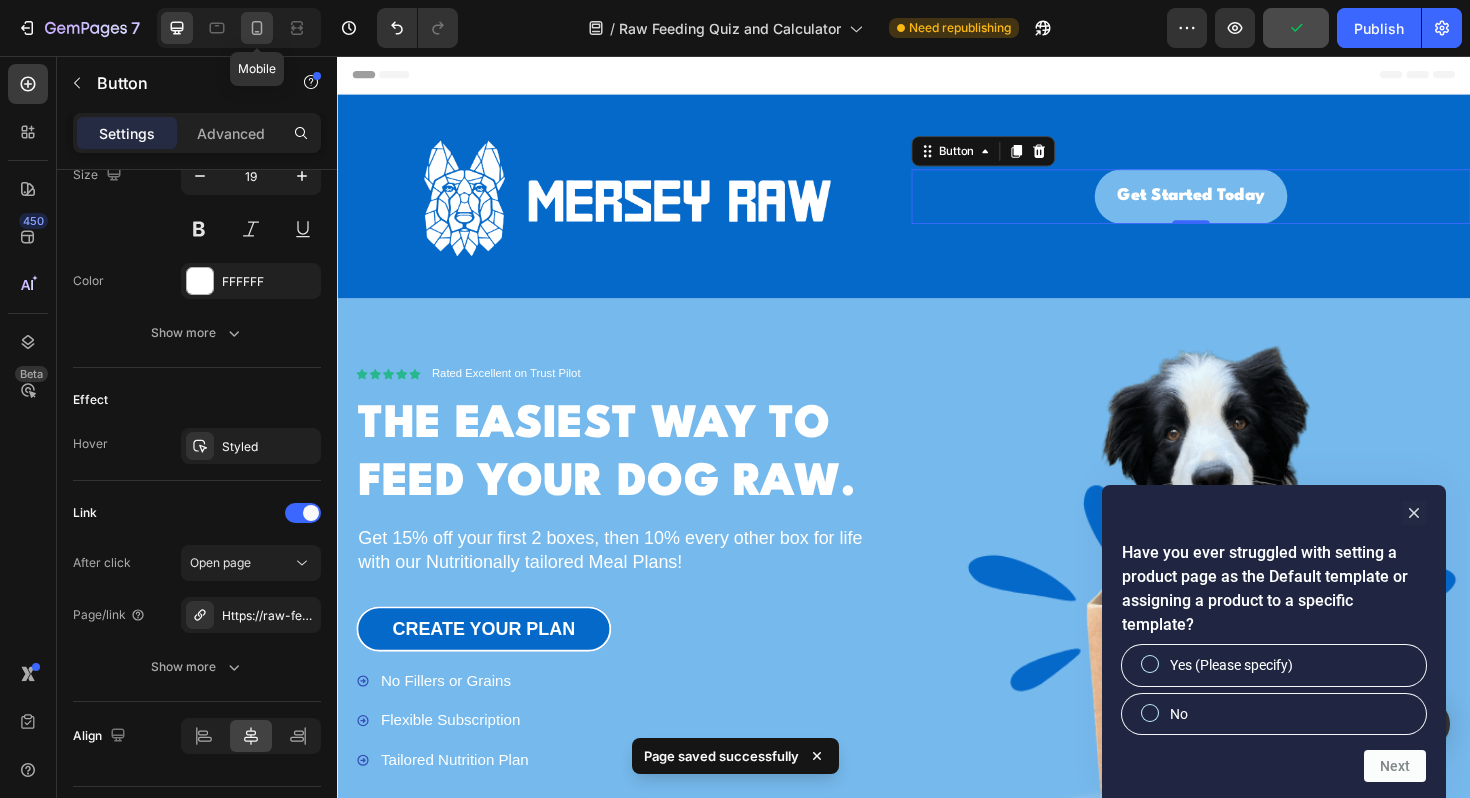 click 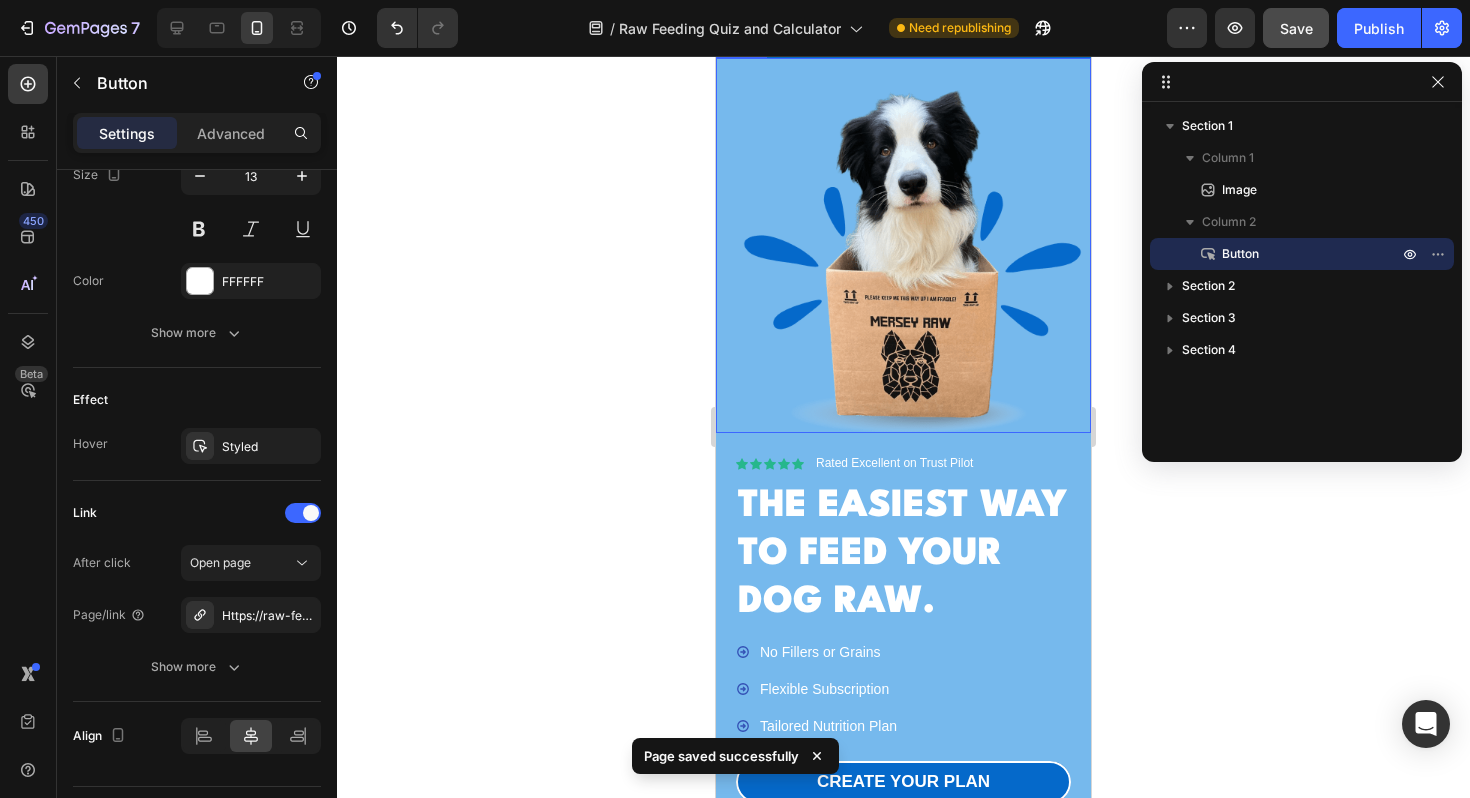 scroll, scrollTop: 200, scrollLeft: 0, axis: vertical 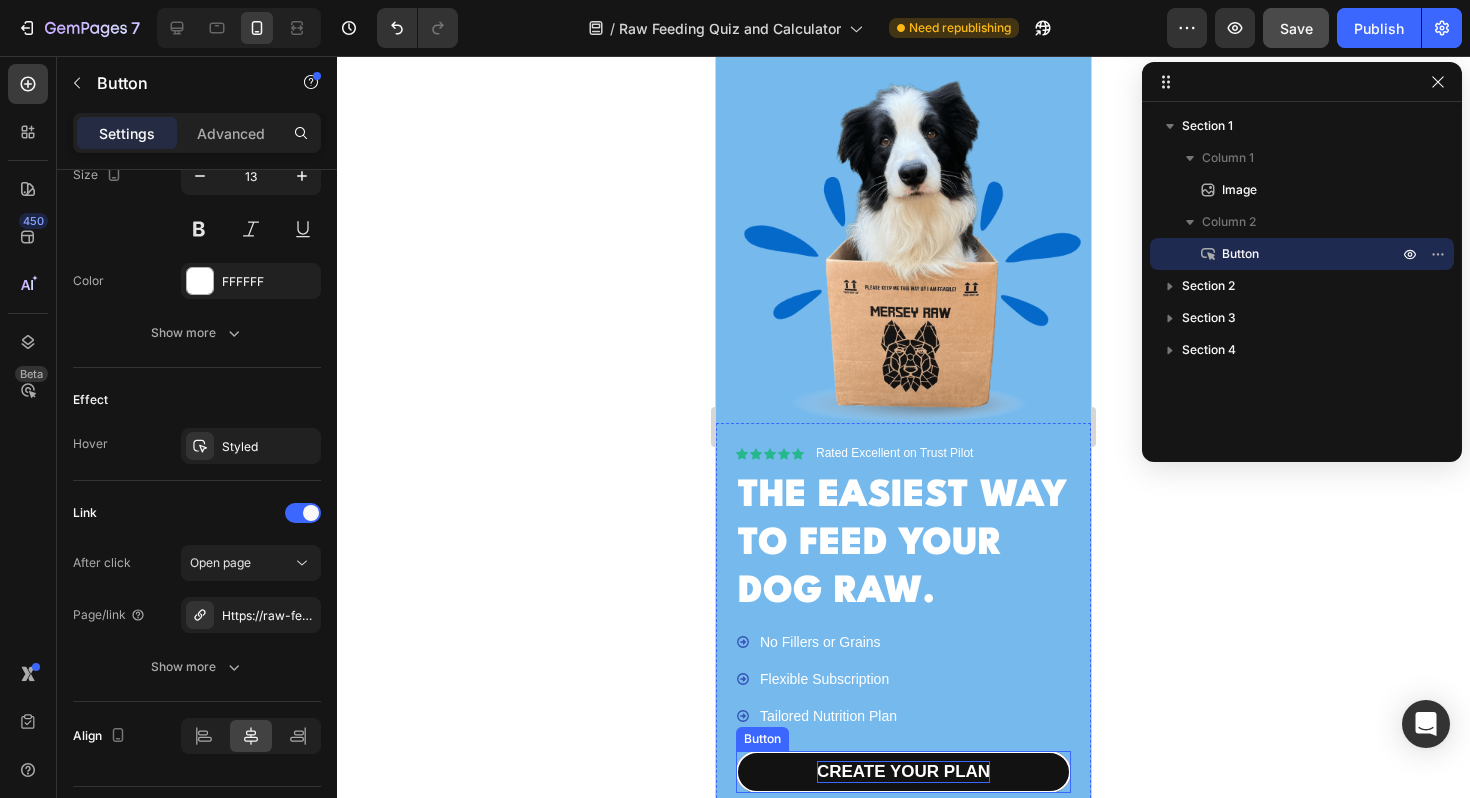 click on "Create your plan" at bounding box center [903, 772] 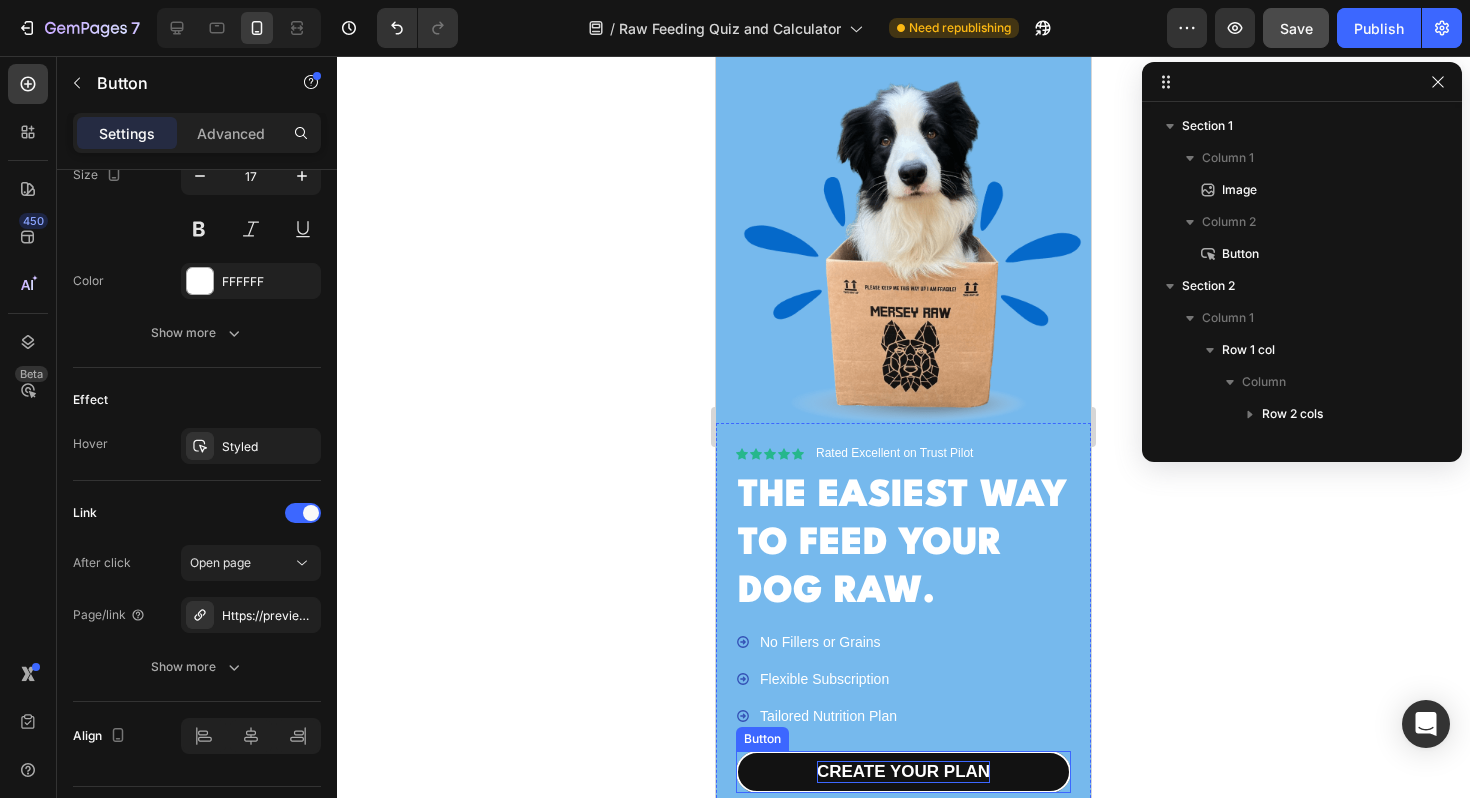 scroll, scrollTop: 278, scrollLeft: 0, axis: vertical 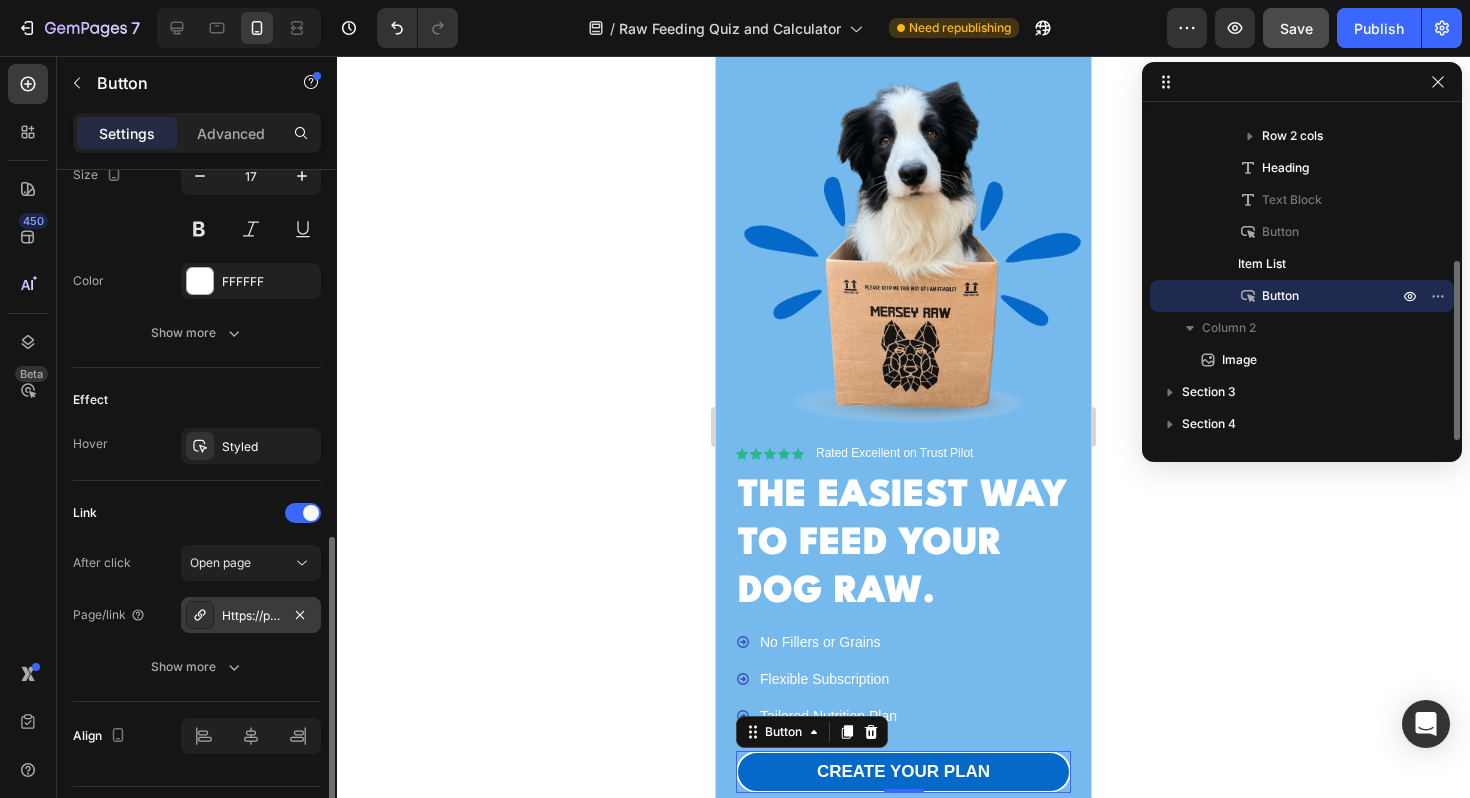 click on "Https://preview--raw-feeding-quiz-calculator.[REDACTED].App/" at bounding box center [251, 616] 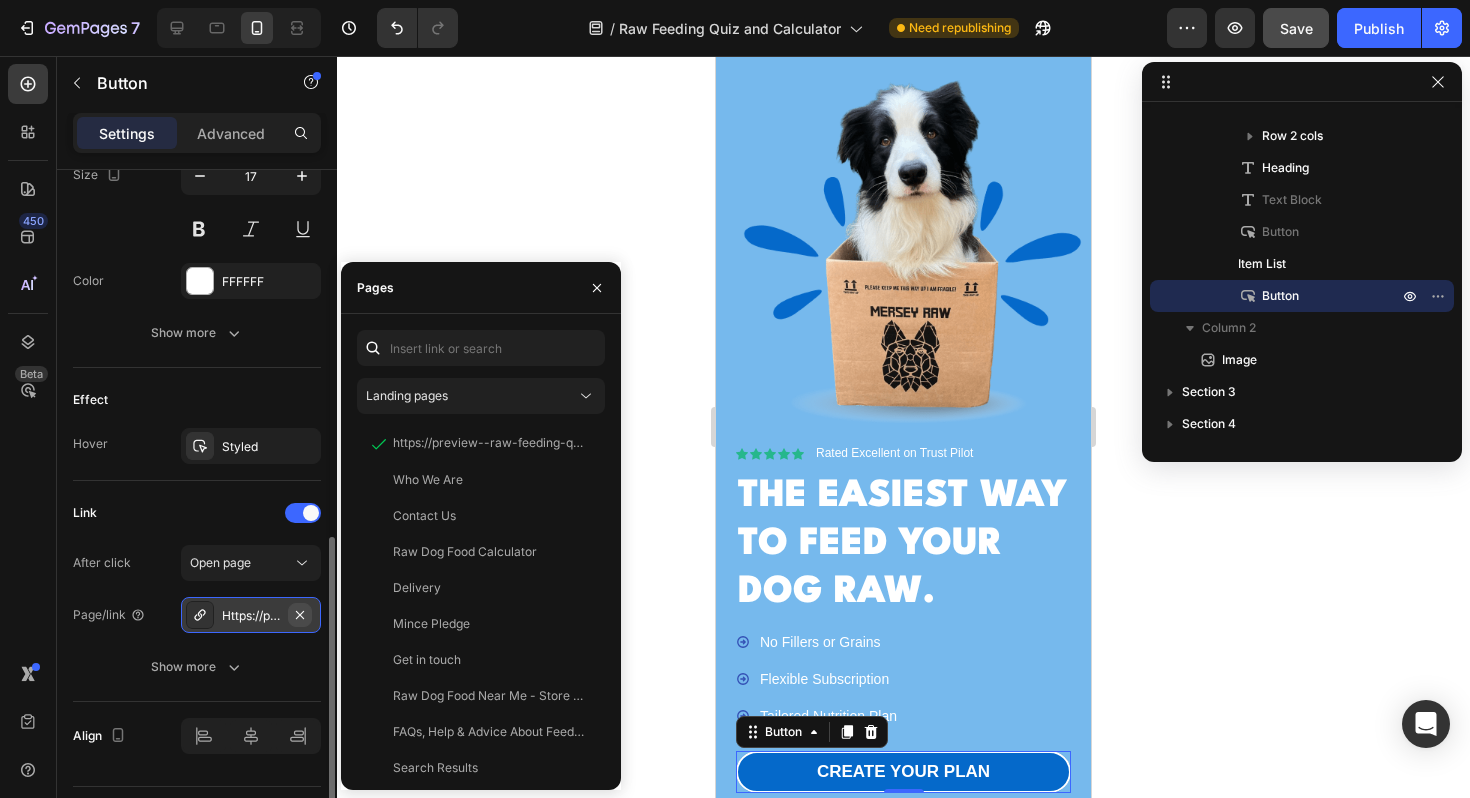 click 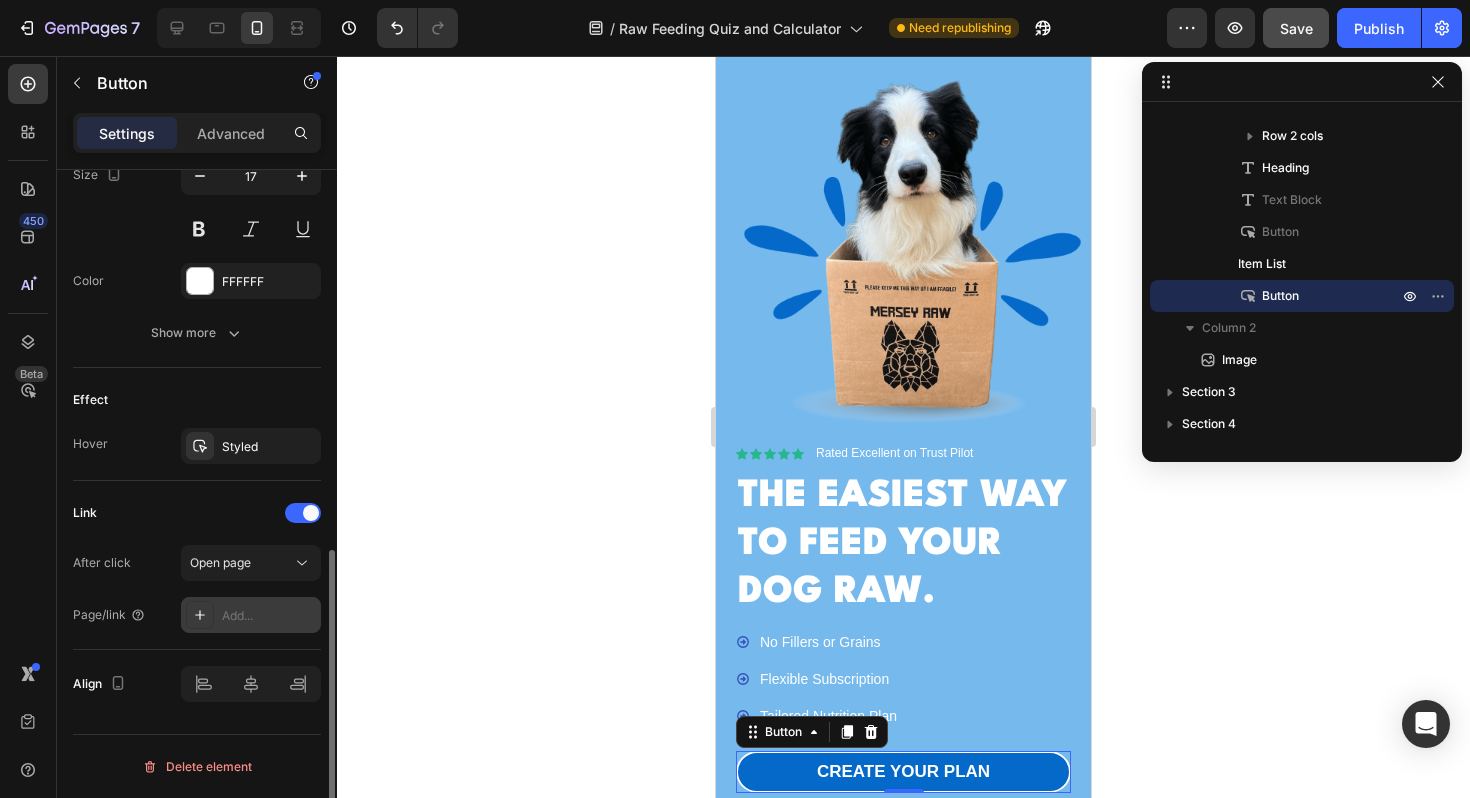 click on "Add..." at bounding box center [269, 616] 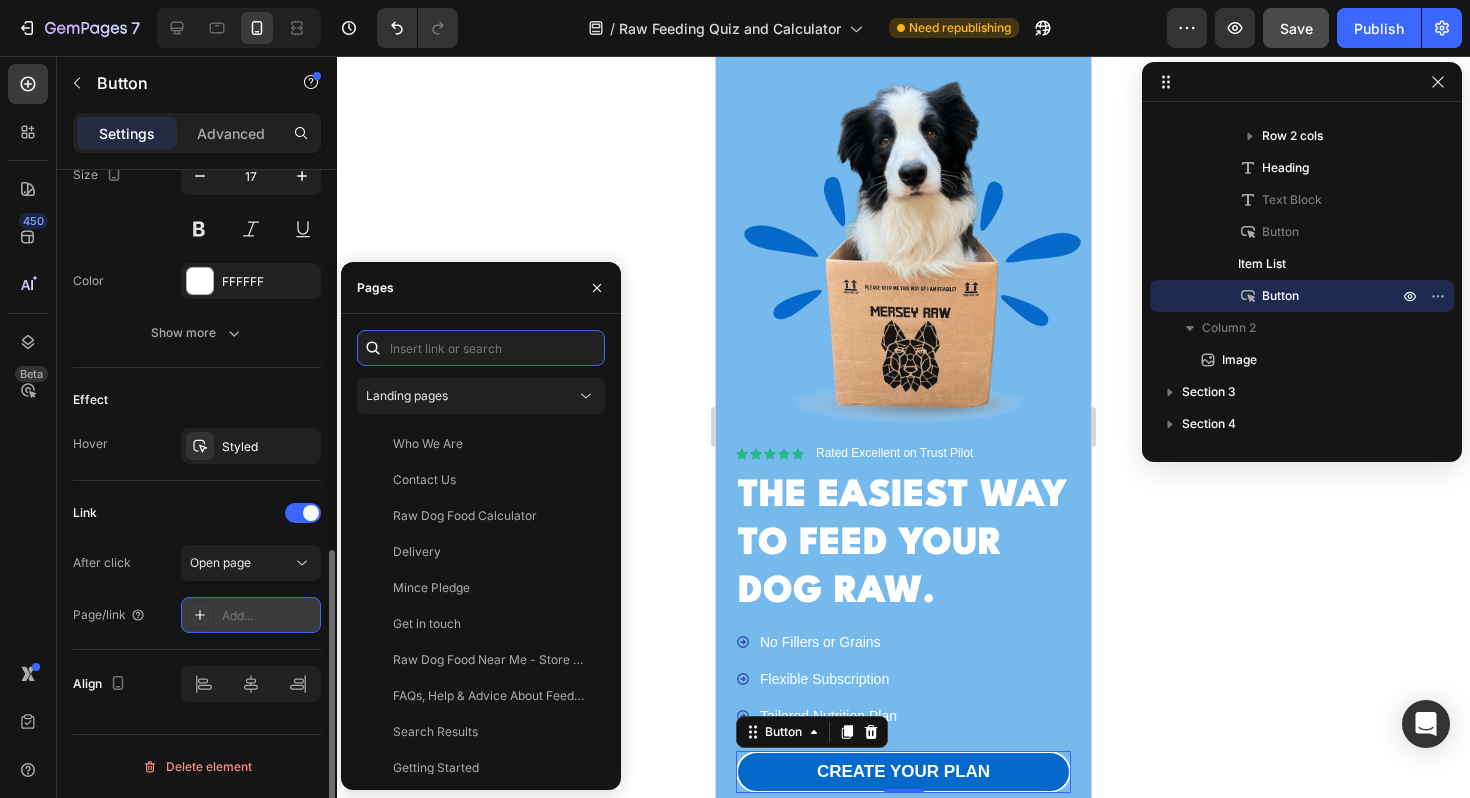 paste on "https://raw-feeding-quiz-merseyraw.[REDACTED].app/" 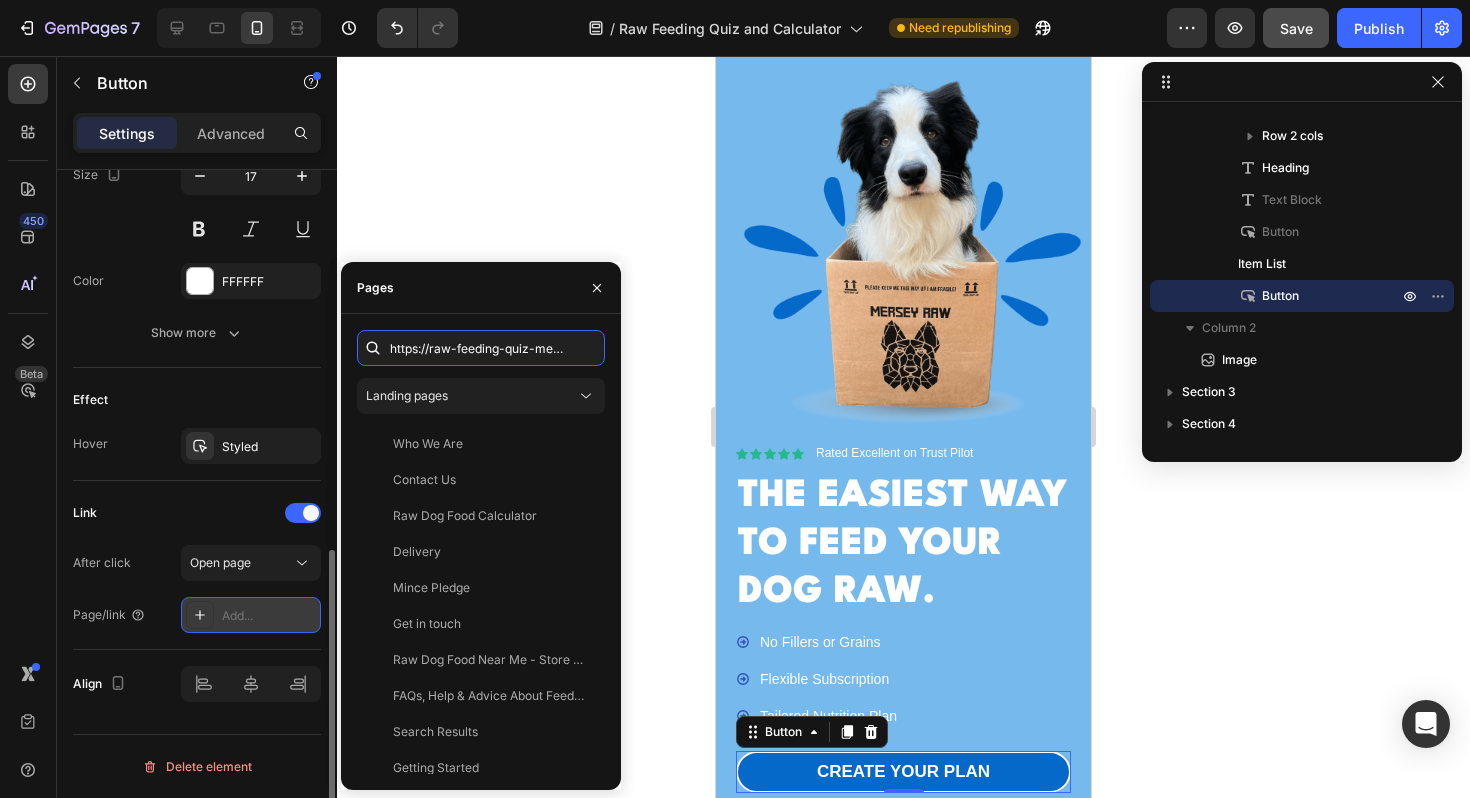 scroll, scrollTop: 0, scrollLeft: 106, axis: horizontal 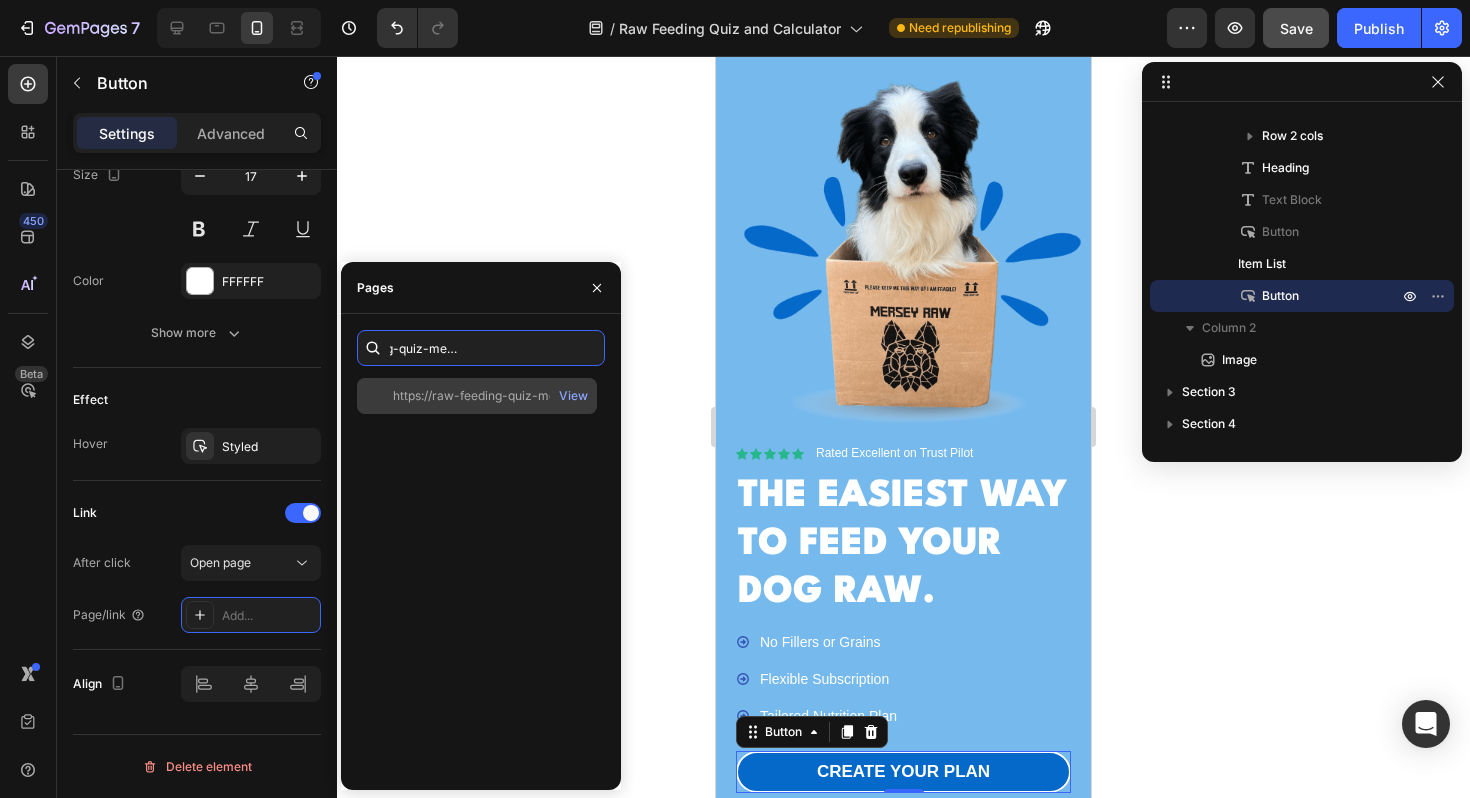 type on "https://raw-feeding-quiz-merseyraw.[REDACTED].app/" 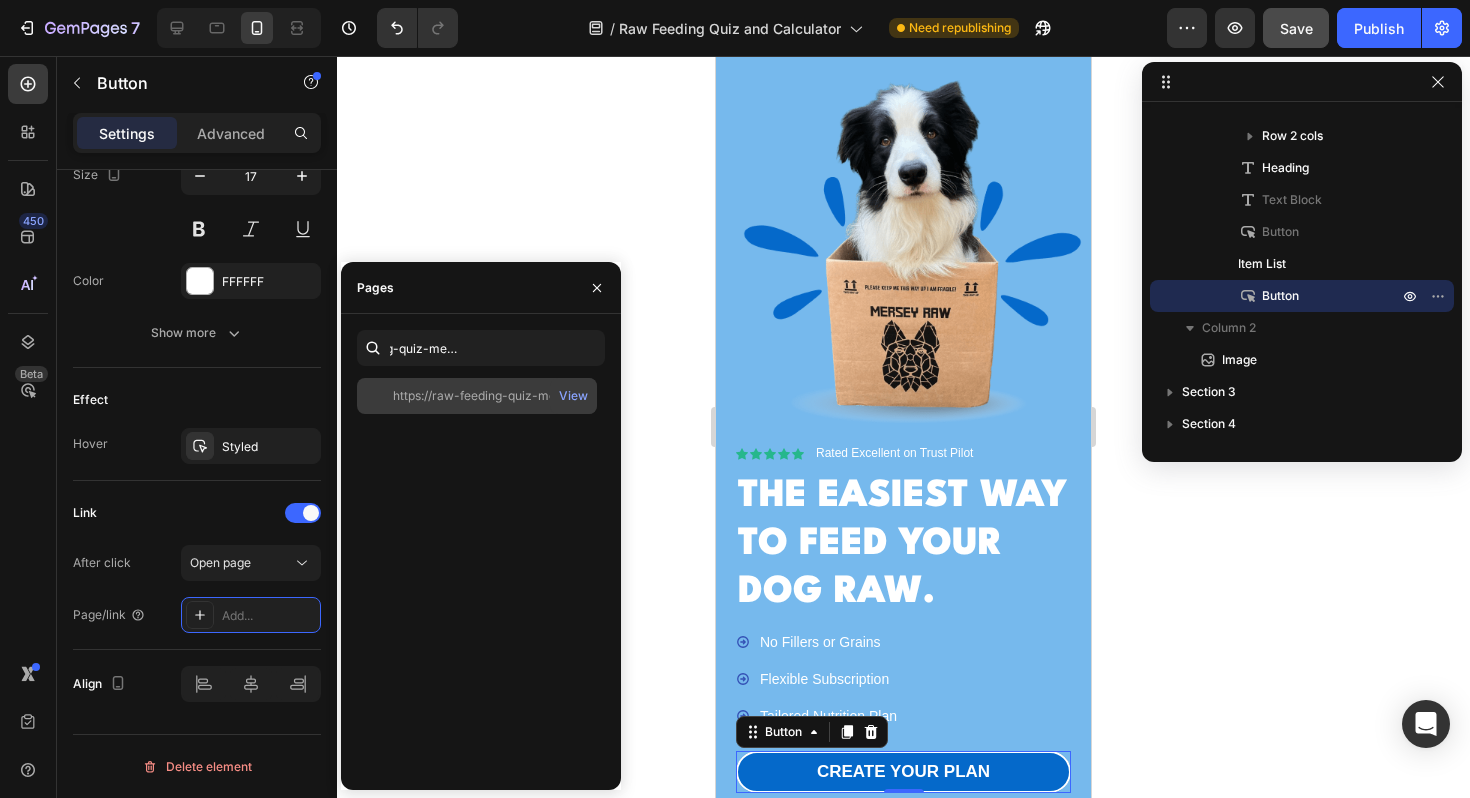click on "https://raw-feeding-quiz-merseyraw.[REDACTED].app/" 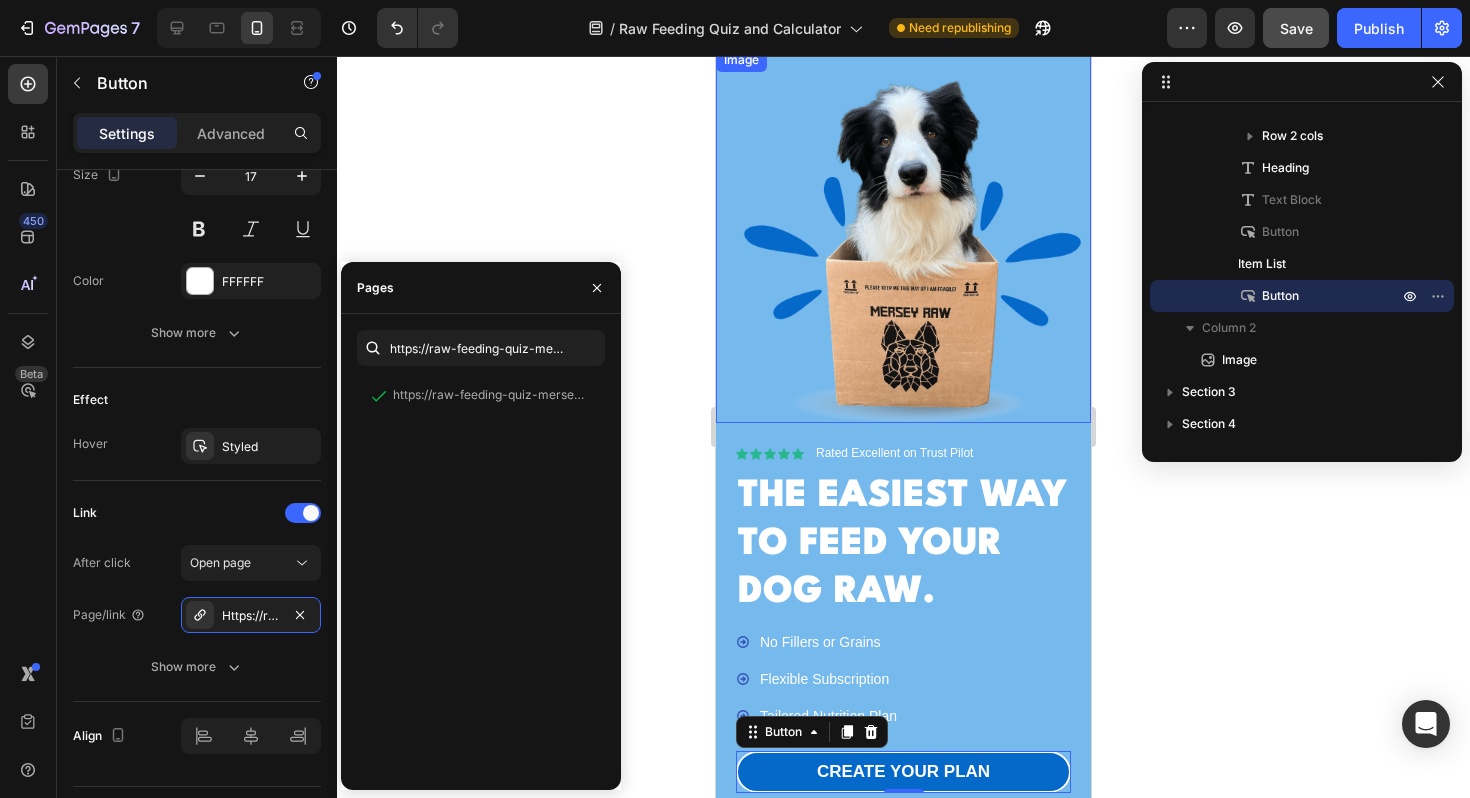 scroll, scrollTop: 0, scrollLeft: 0, axis: both 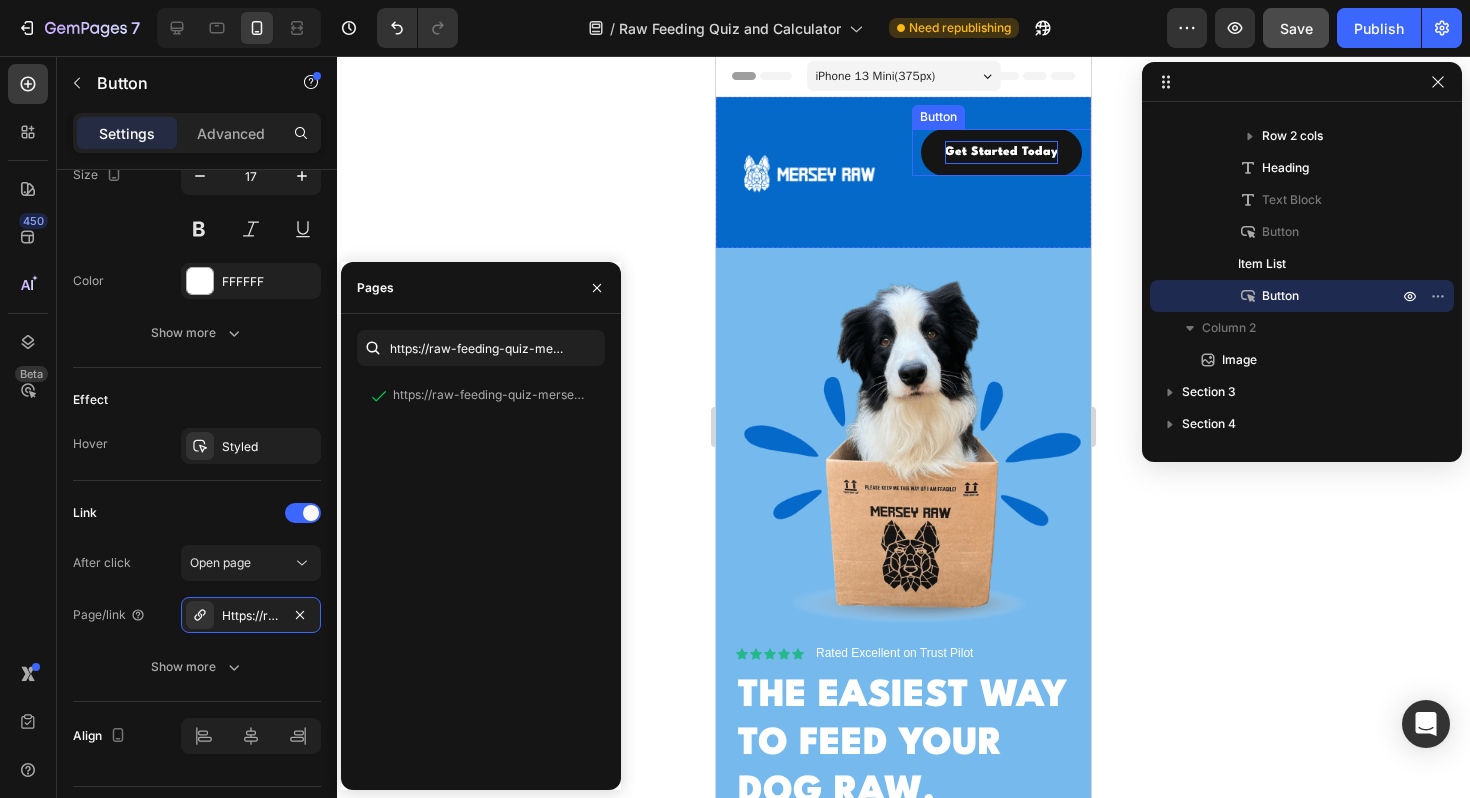 click on "Get Started Today" at bounding box center (1001, 152) 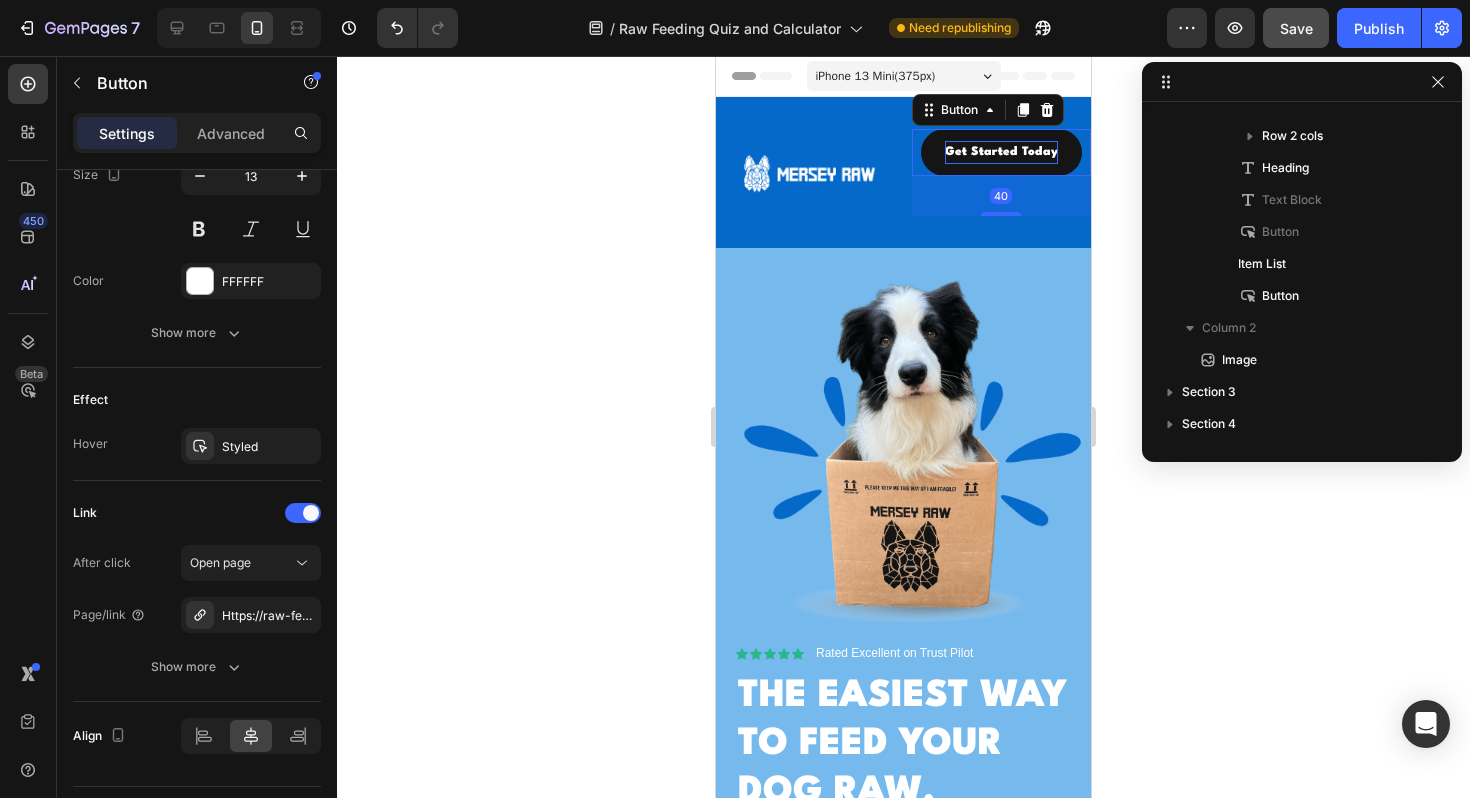 scroll, scrollTop: 0, scrollLeft: 0, axis: both 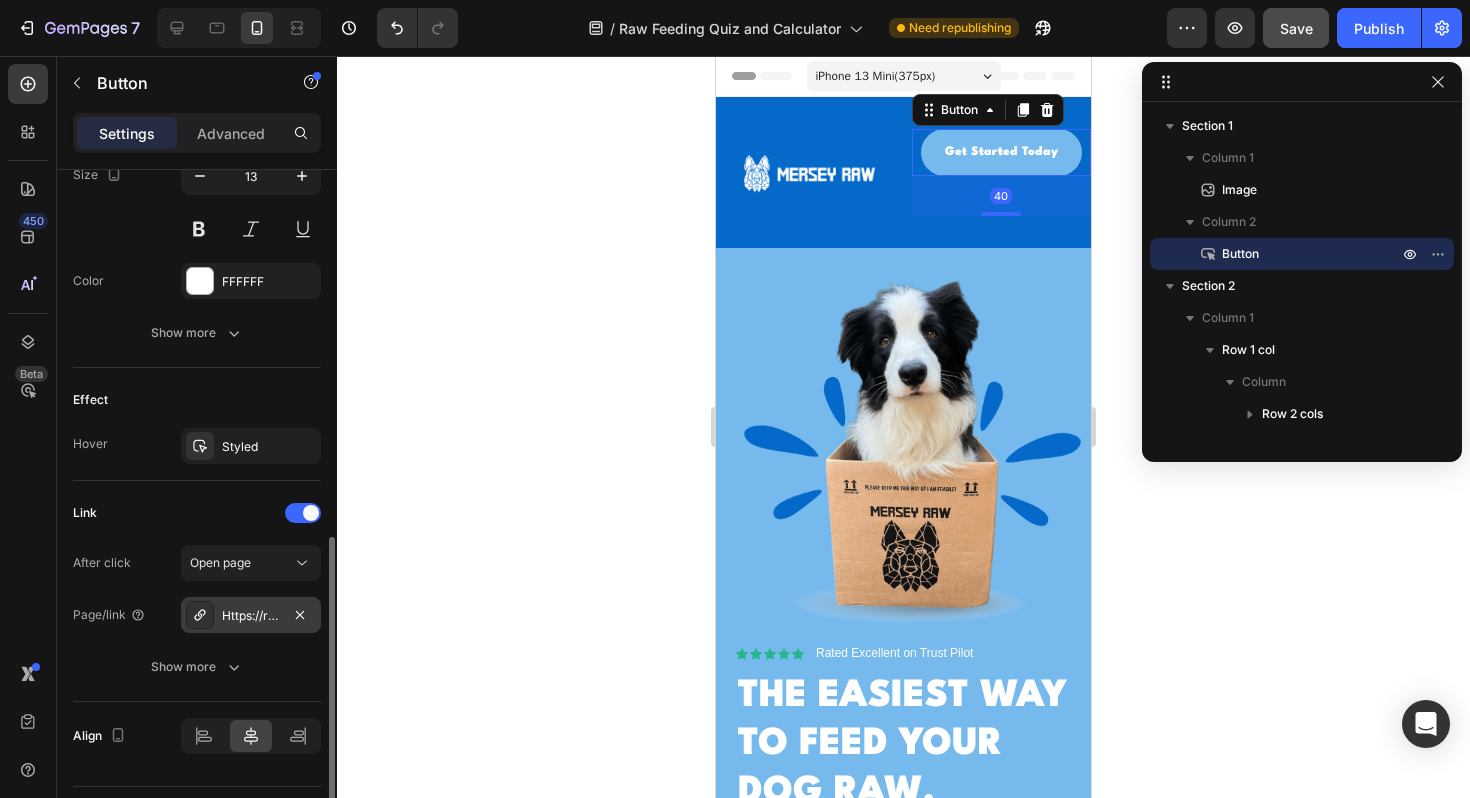 click on "Https://raw-feeding-quiz-merseyraw.[REDACTED].App/" at bounding box center [251, 616] 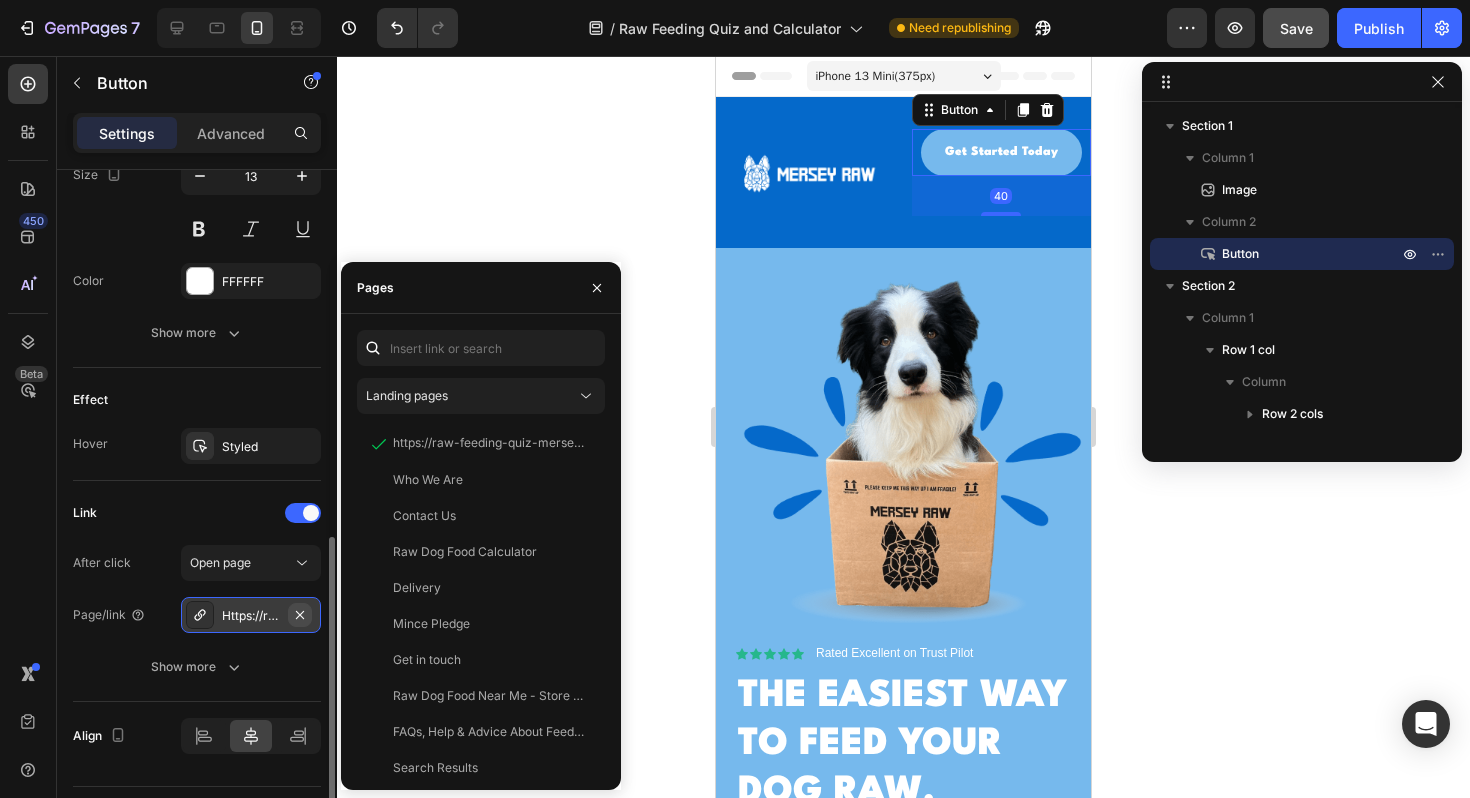 click 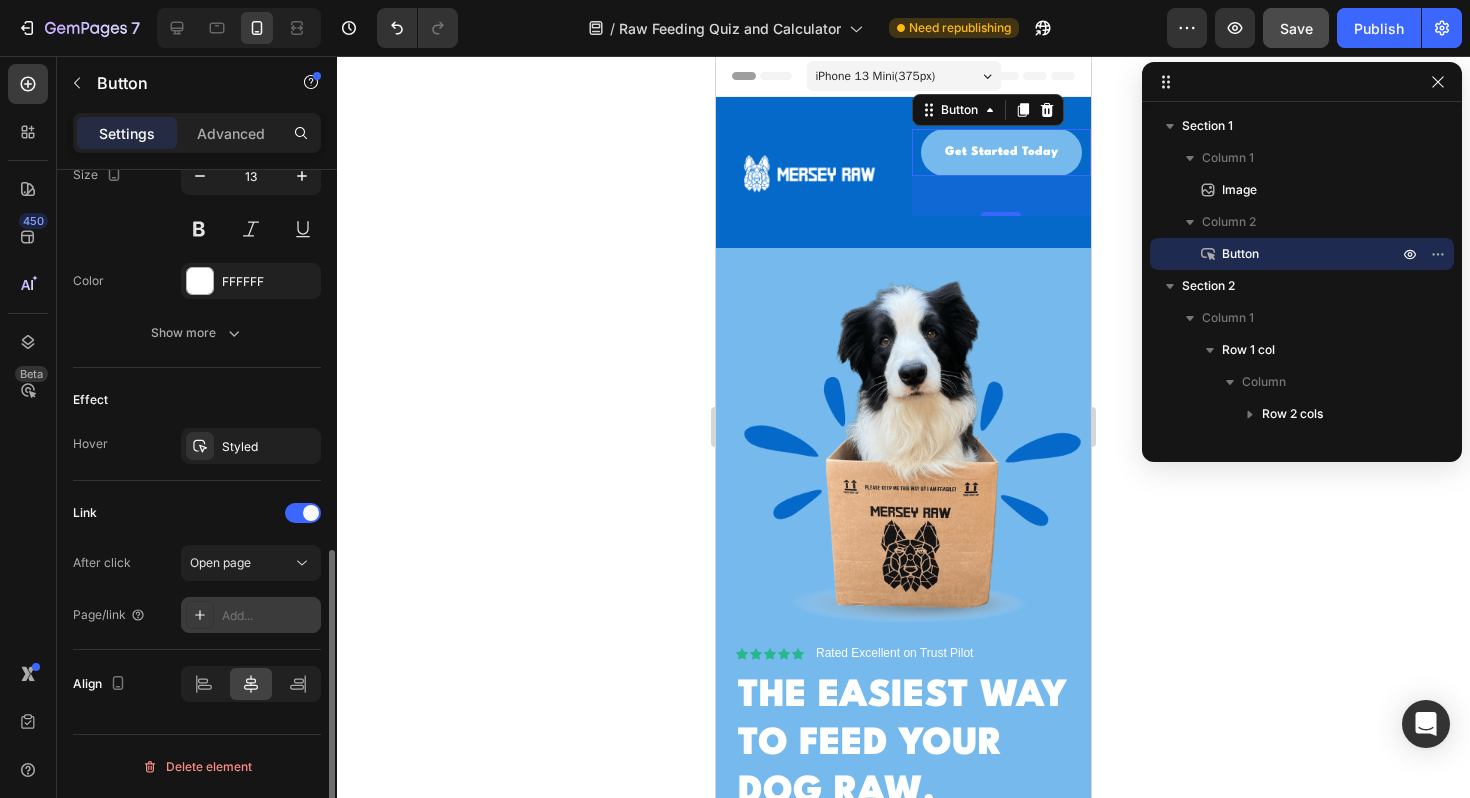 click on "Add..." at bounding box center [269, 616] 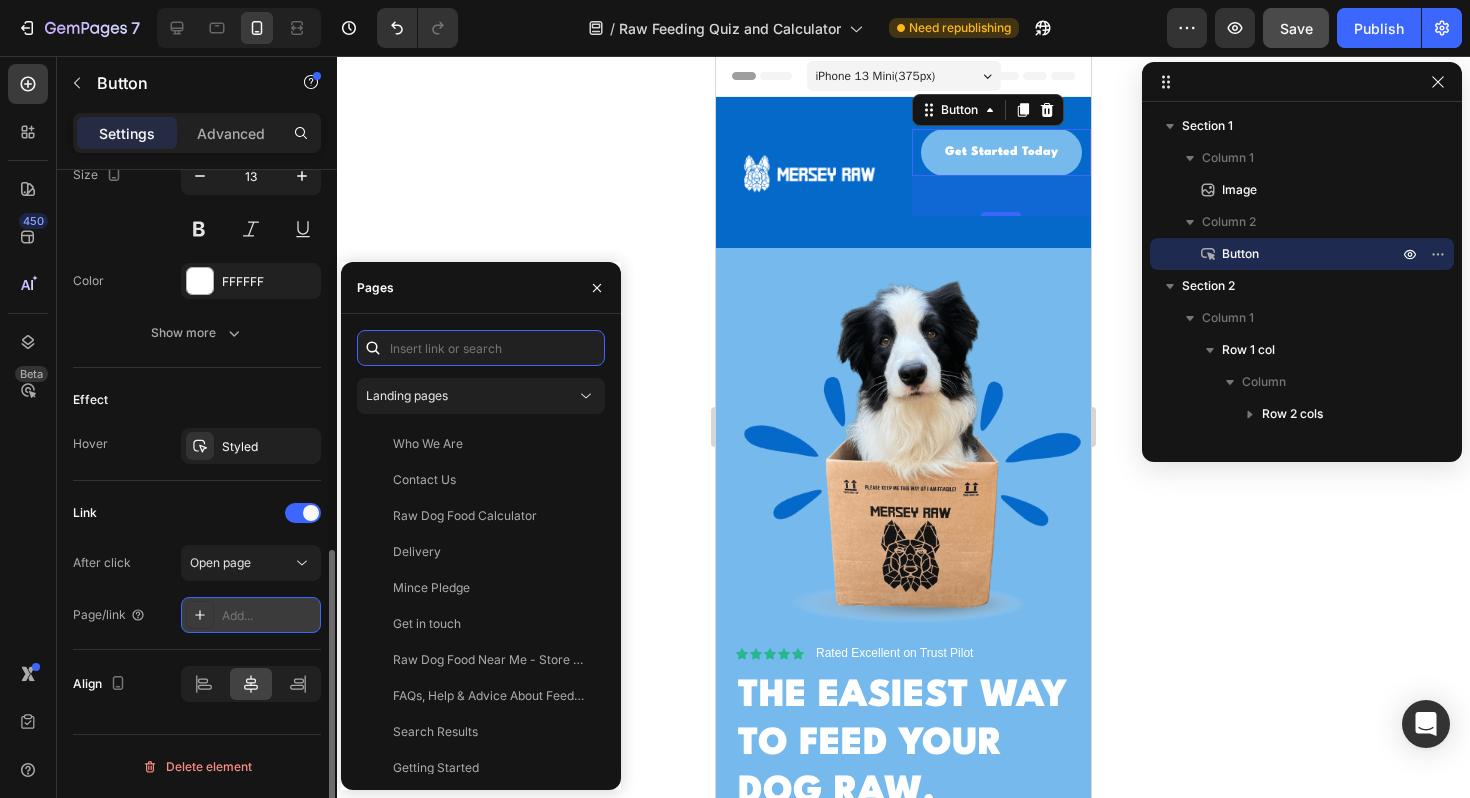 paste on "https://raw-feeding-quiz-merseyraw.[REDACTED].app/" 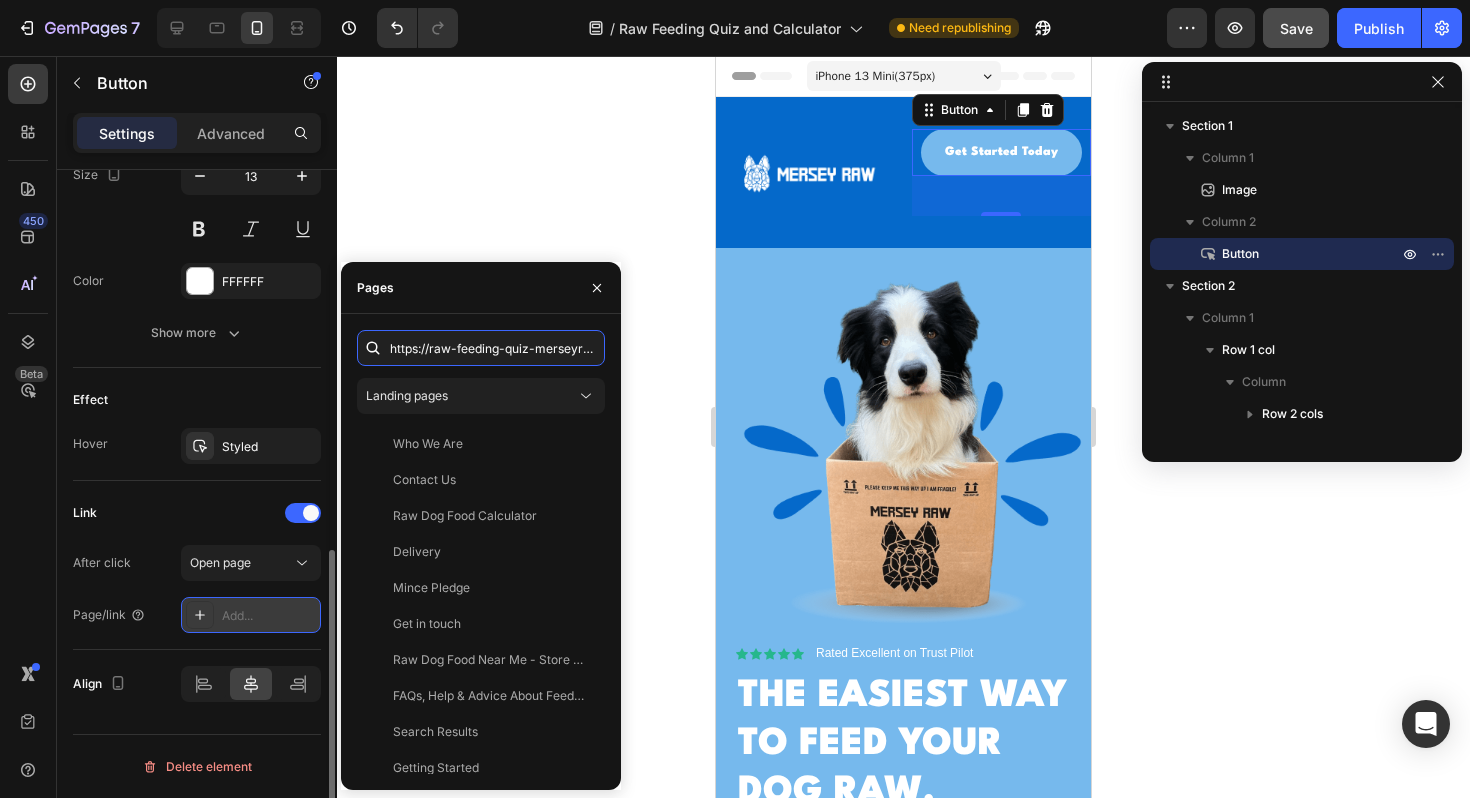 scroll, scrollTop: 0, scrollLeft: 106, axis: horizontal 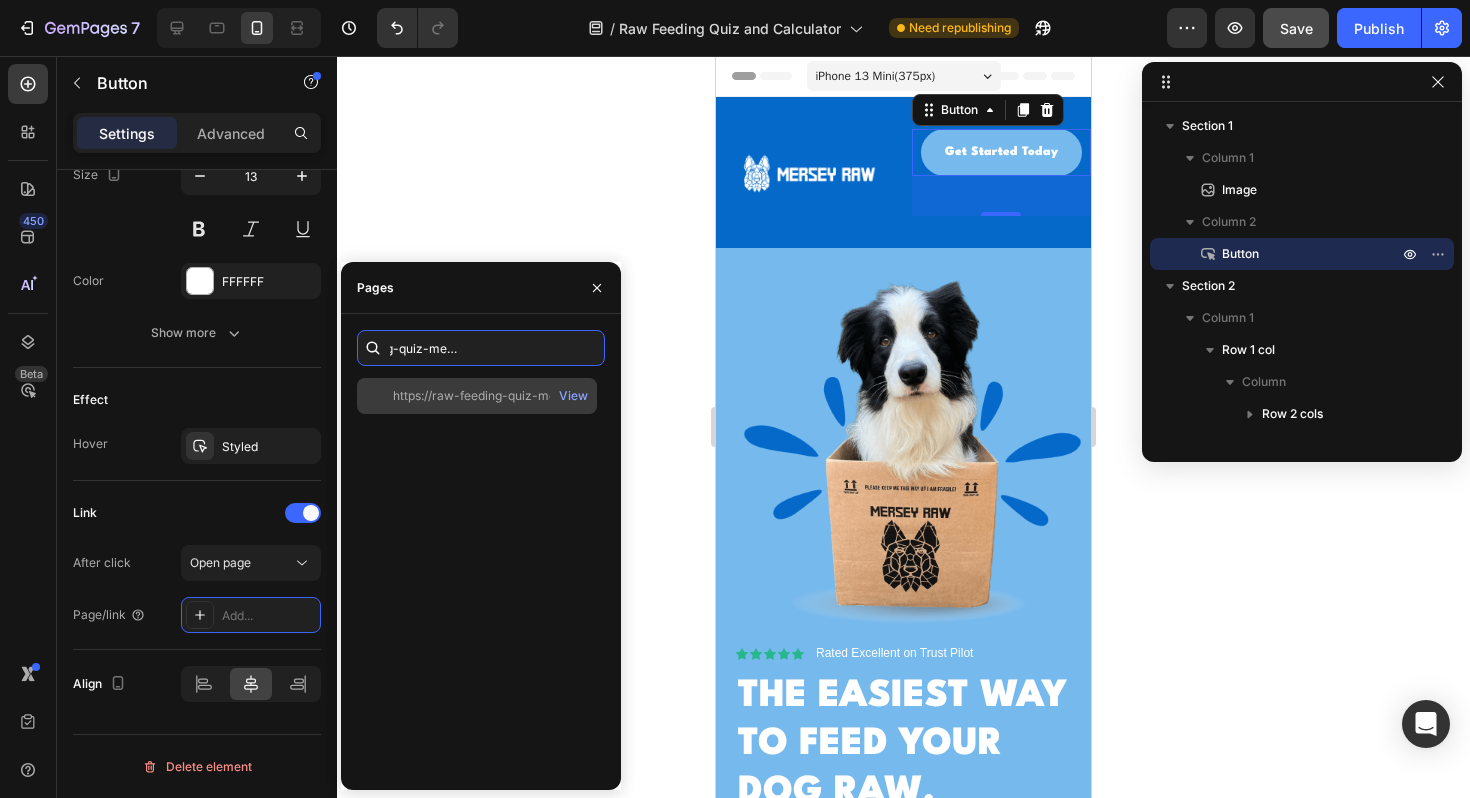 type on "https://raw-feeding-quiz-merseyraw.[REDACTED].app/" 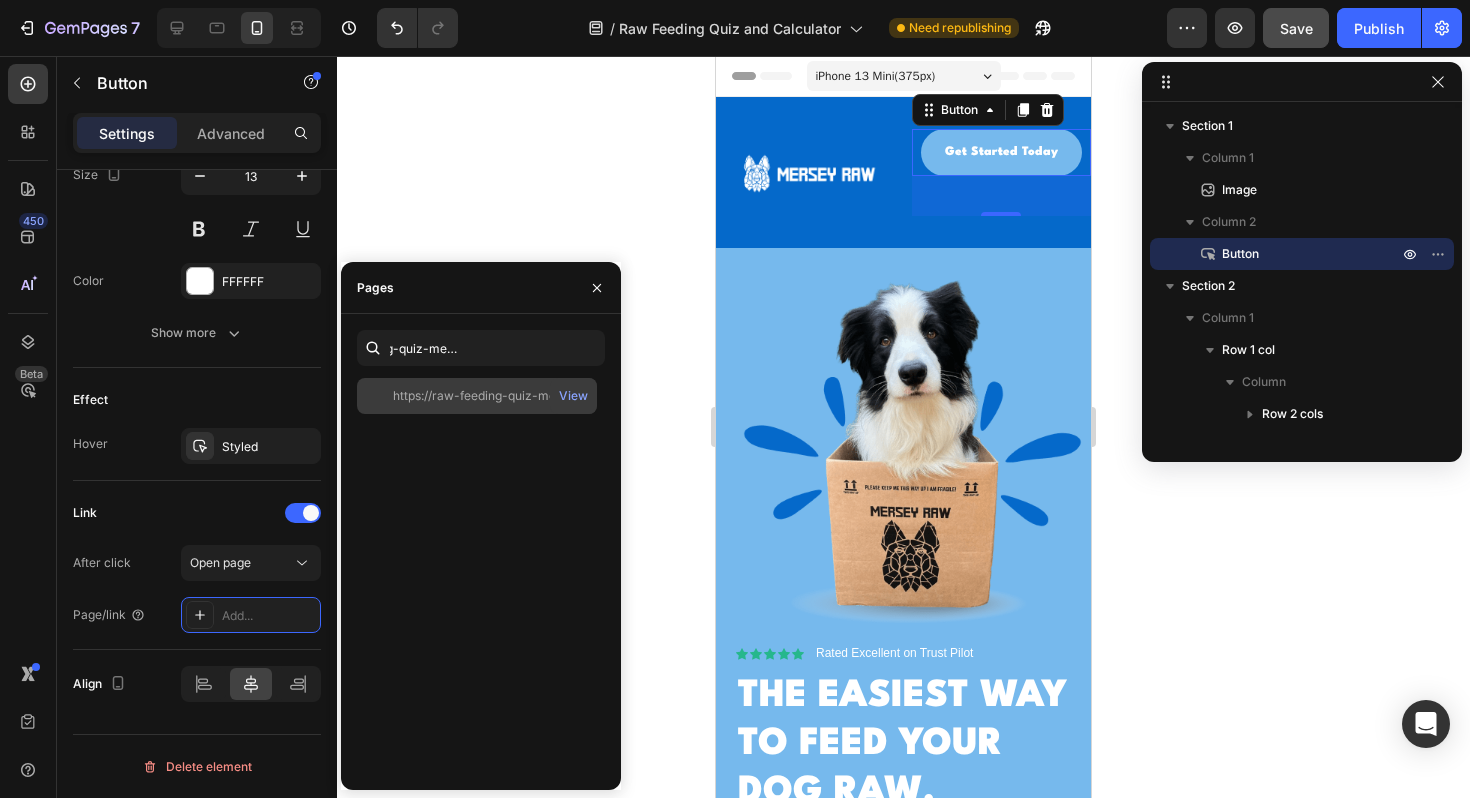click on "https://raw-feeding-quiz-merseyraw.[REDACTED].app/" 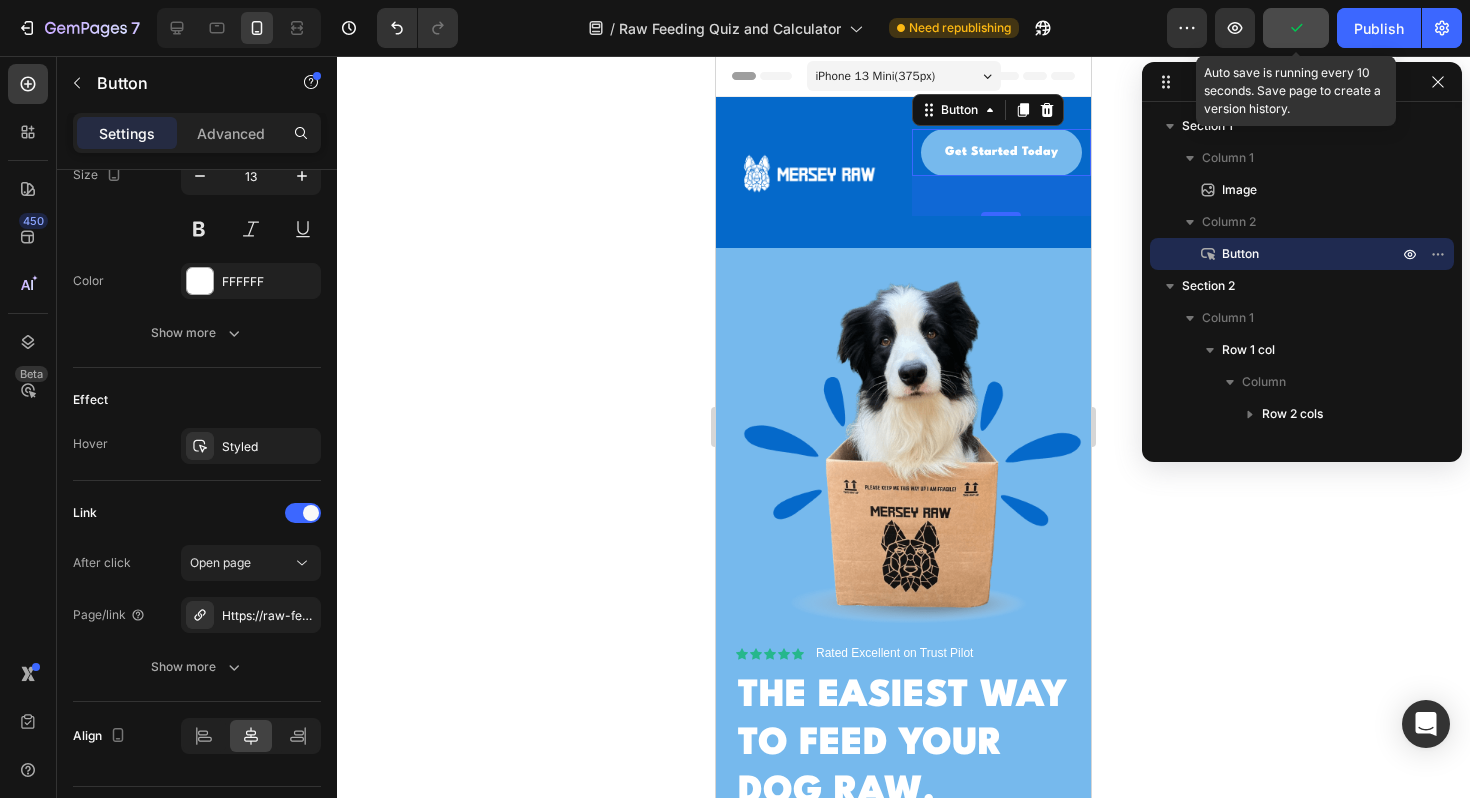 click 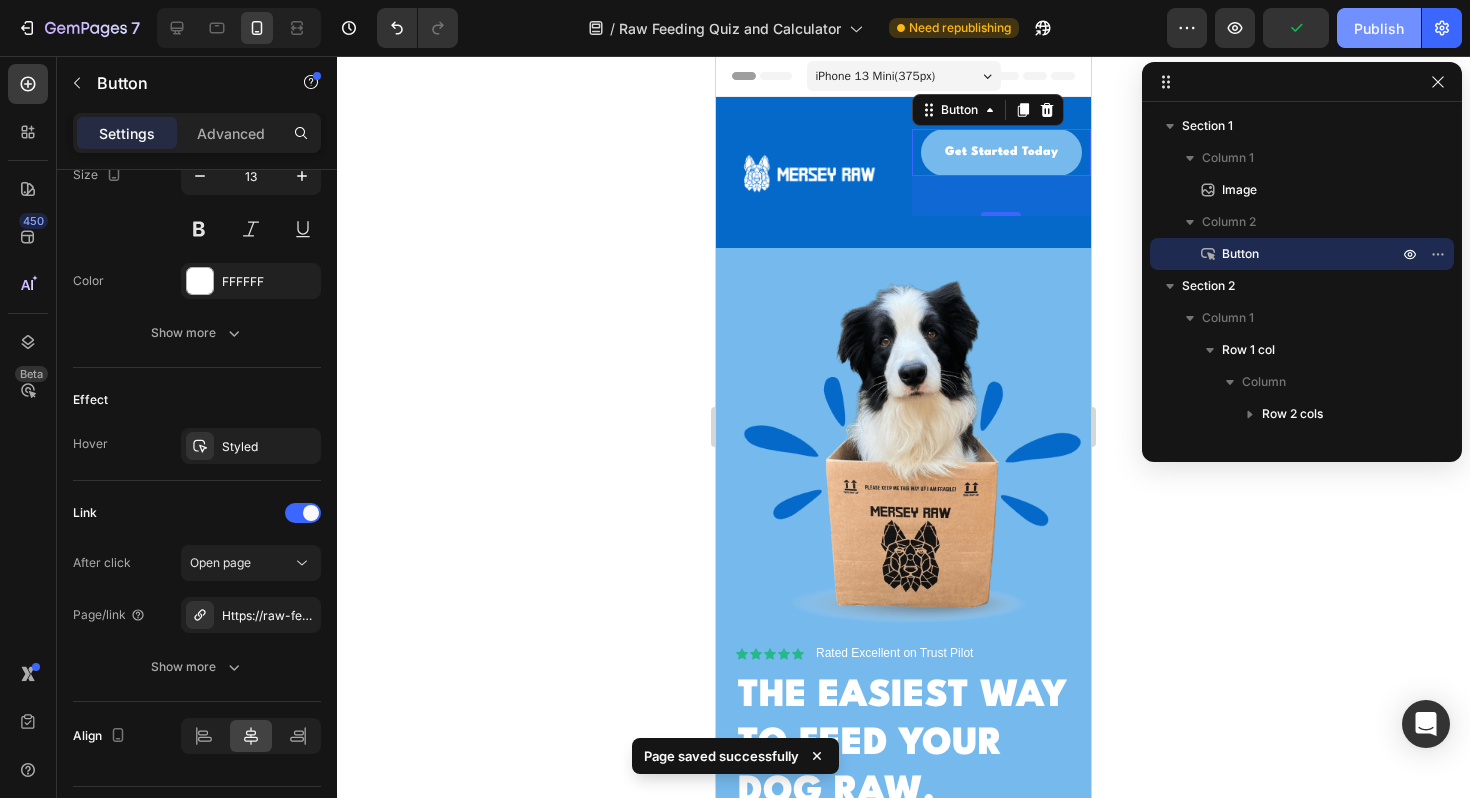 click on "Publish" 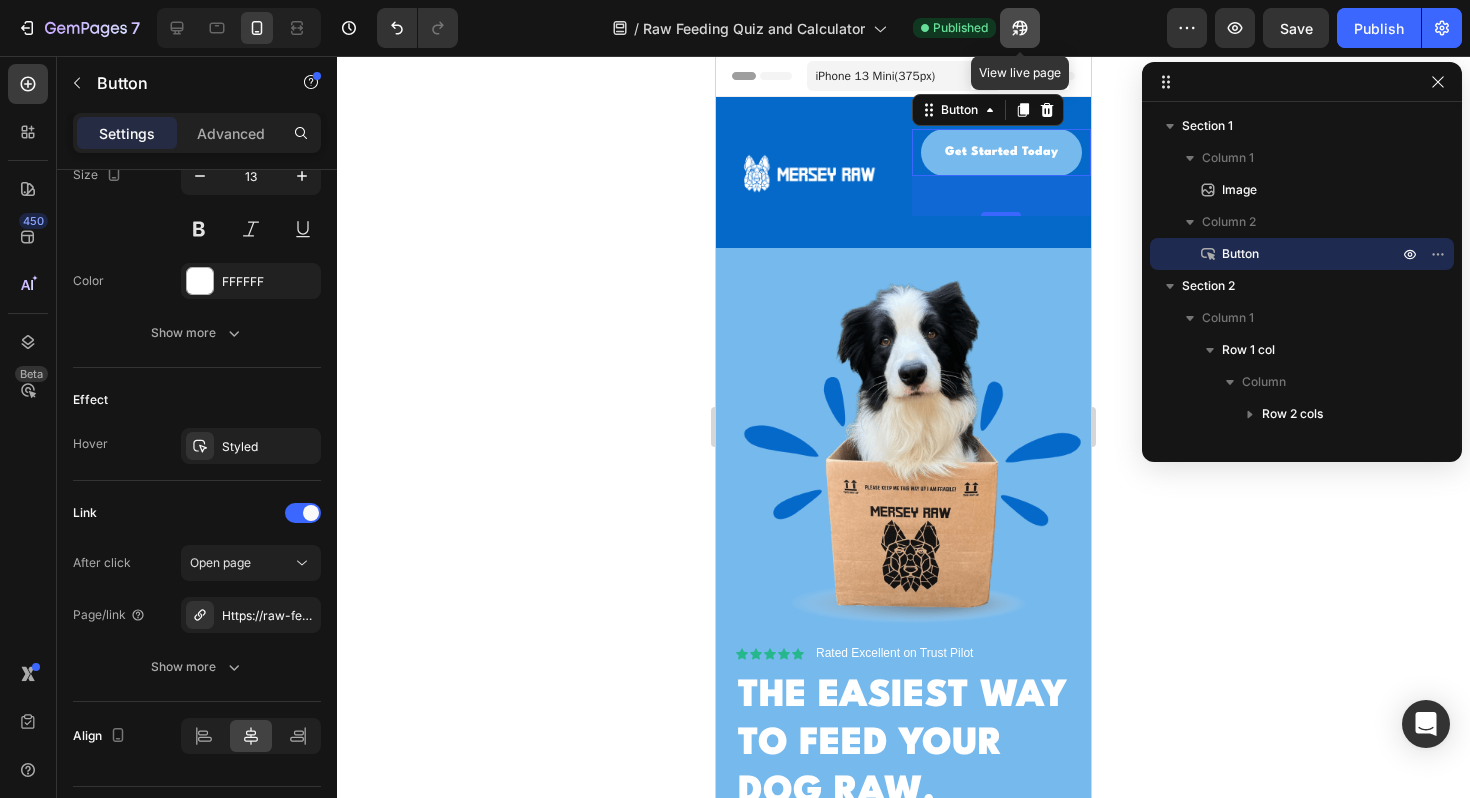 click 